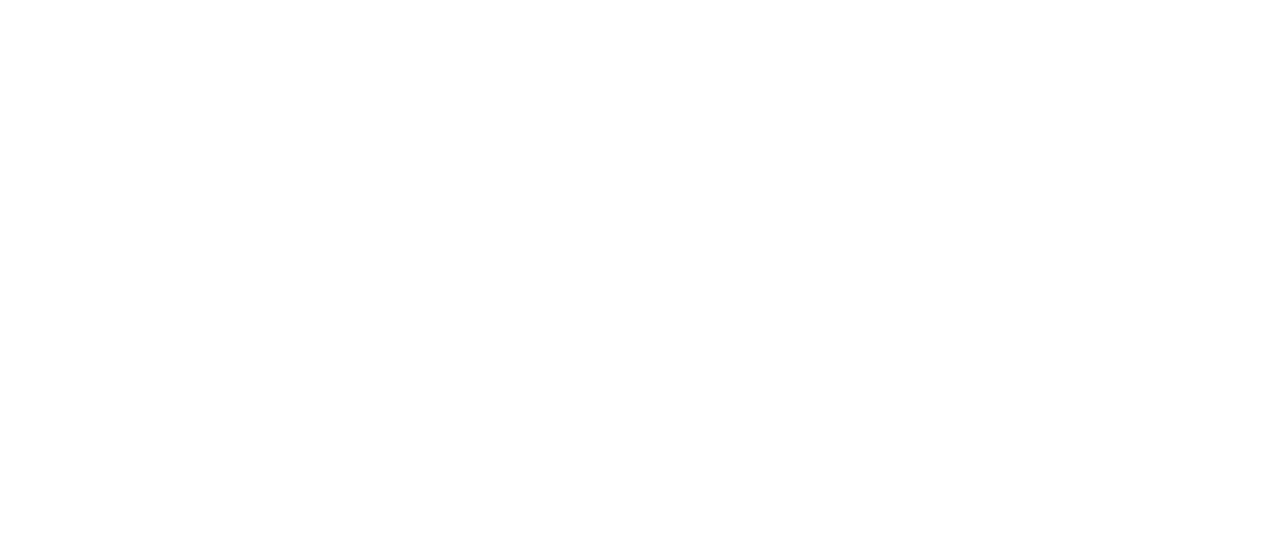 scroll, scrollTop: 0, scrollLeft: 0, axis: both 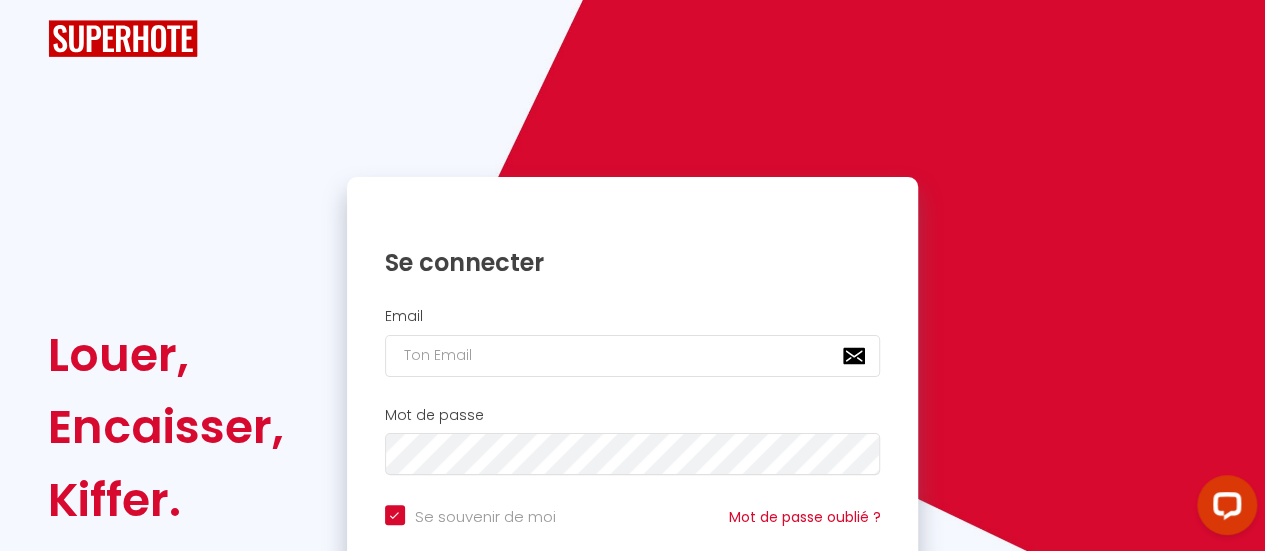 checkbox on "true" 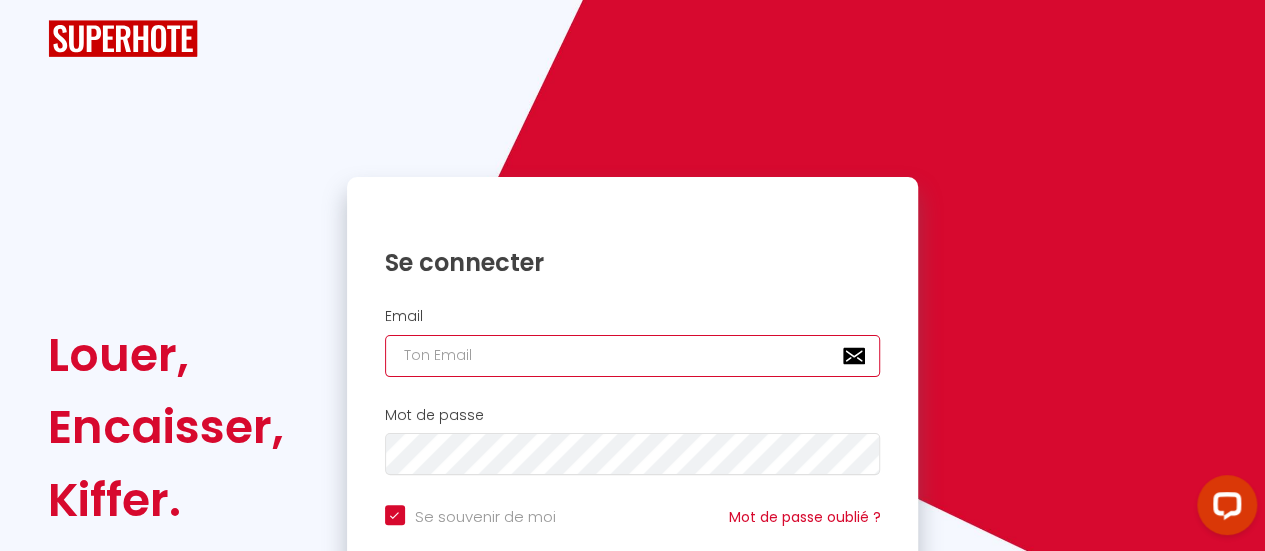 type on "[EMAIL_ADDRESS][DOMAIN_NAME]" 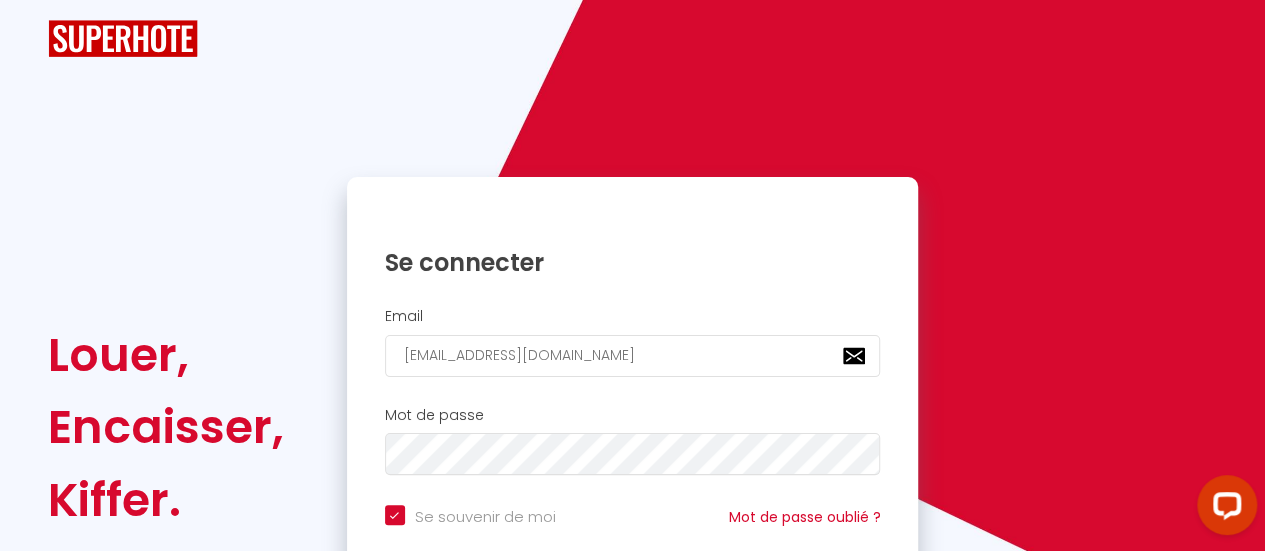 scroll, scrollTop: 148, scrollLeft: 0, axis: vertical 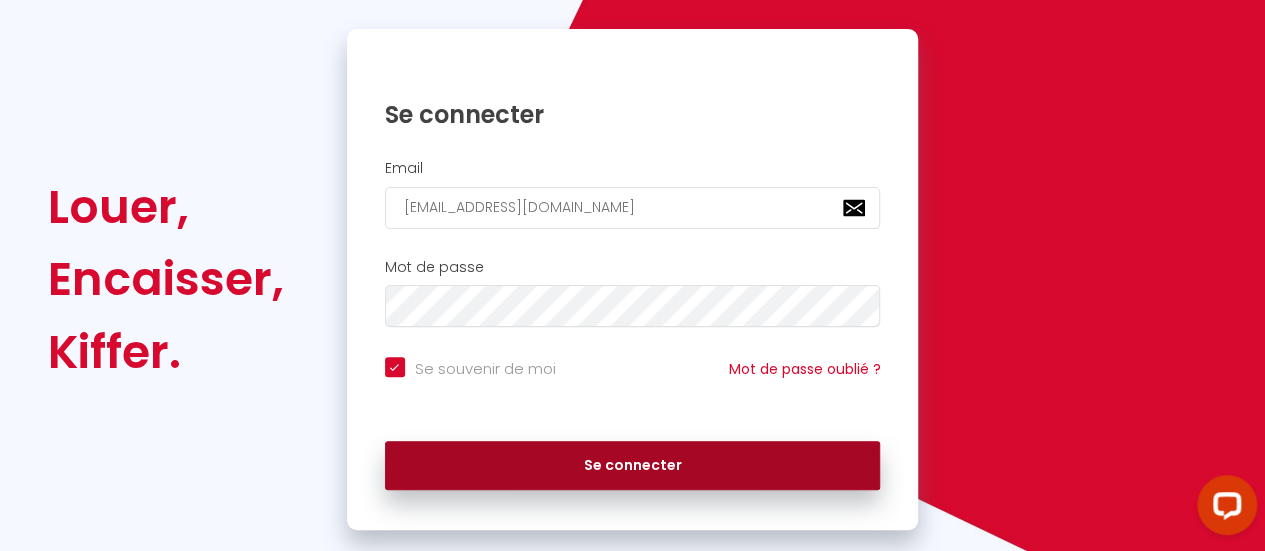 click on "Se connecter" at bounding box center (633, 466) 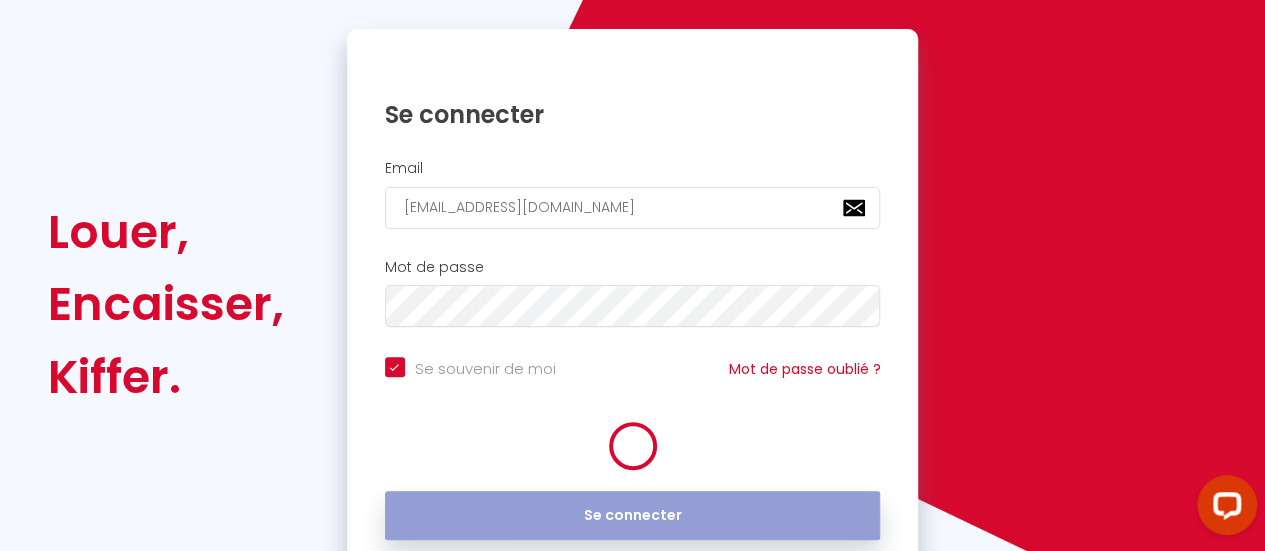 scroll, scrollTop: 0, scrollLeft: 0, axis: both 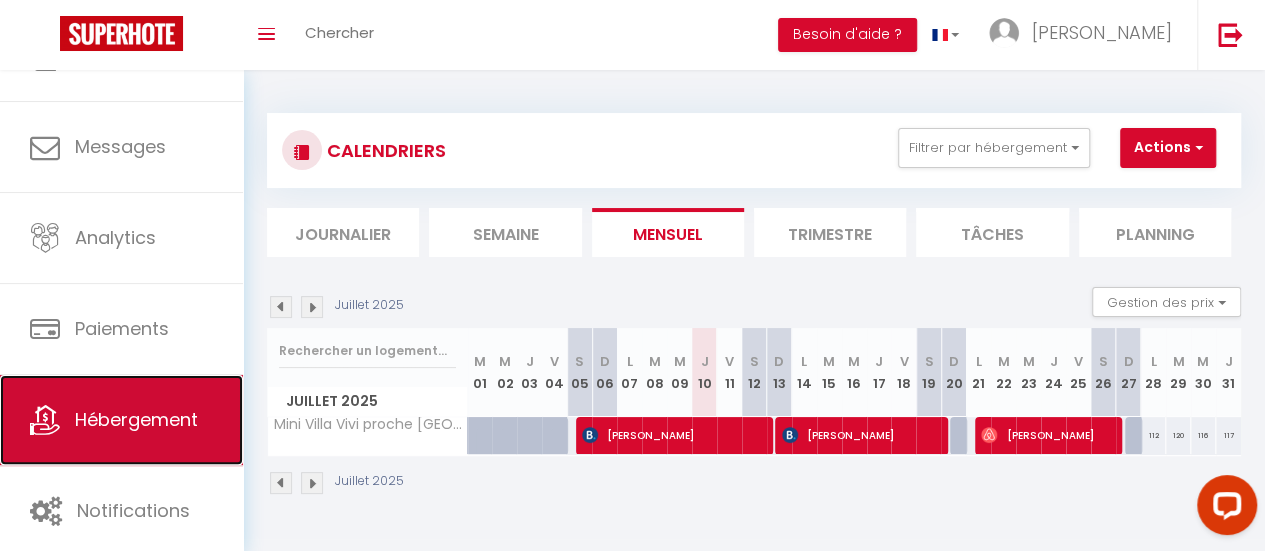click on "Hébergement" at bounding box center [121, 420] 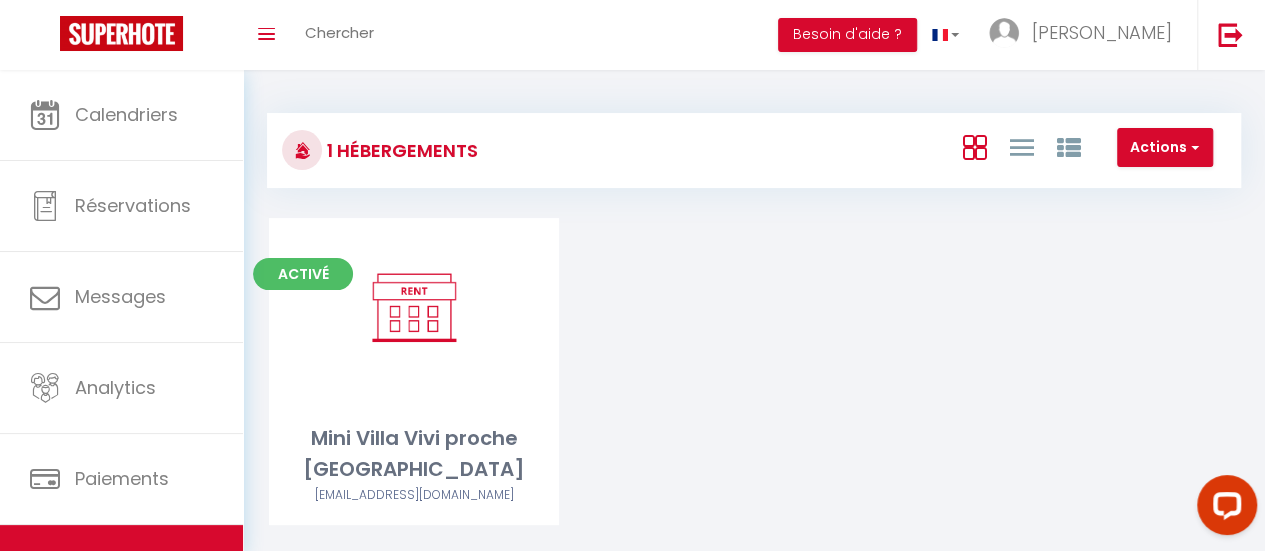 scroll, scrollTop: 70, scrollLeft: 0, axis: vertical 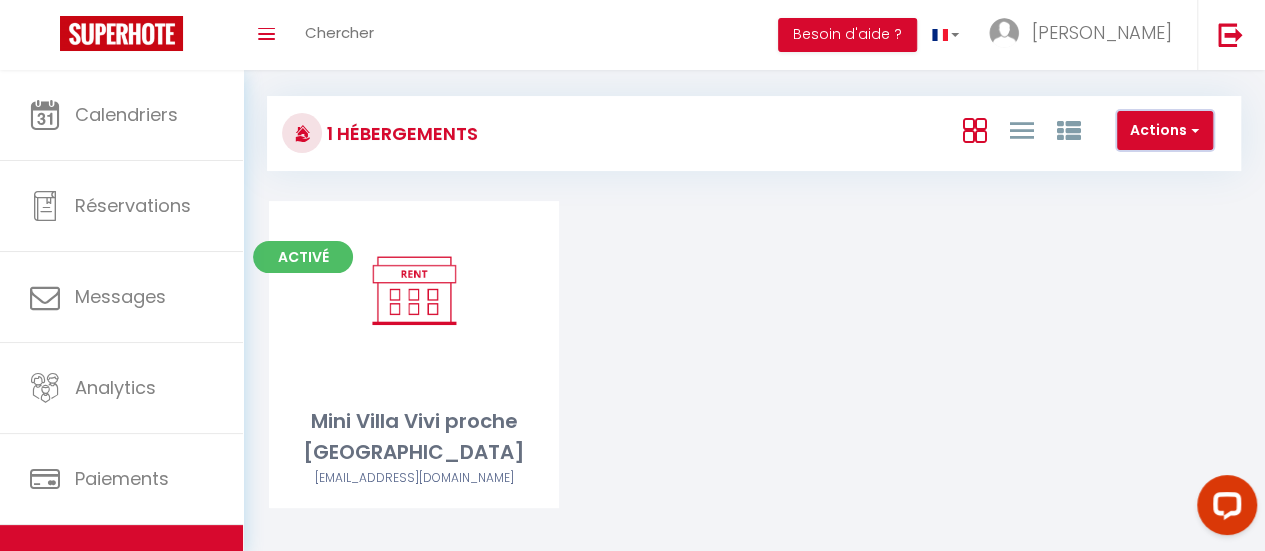 click at bounding box center (1193, 130) 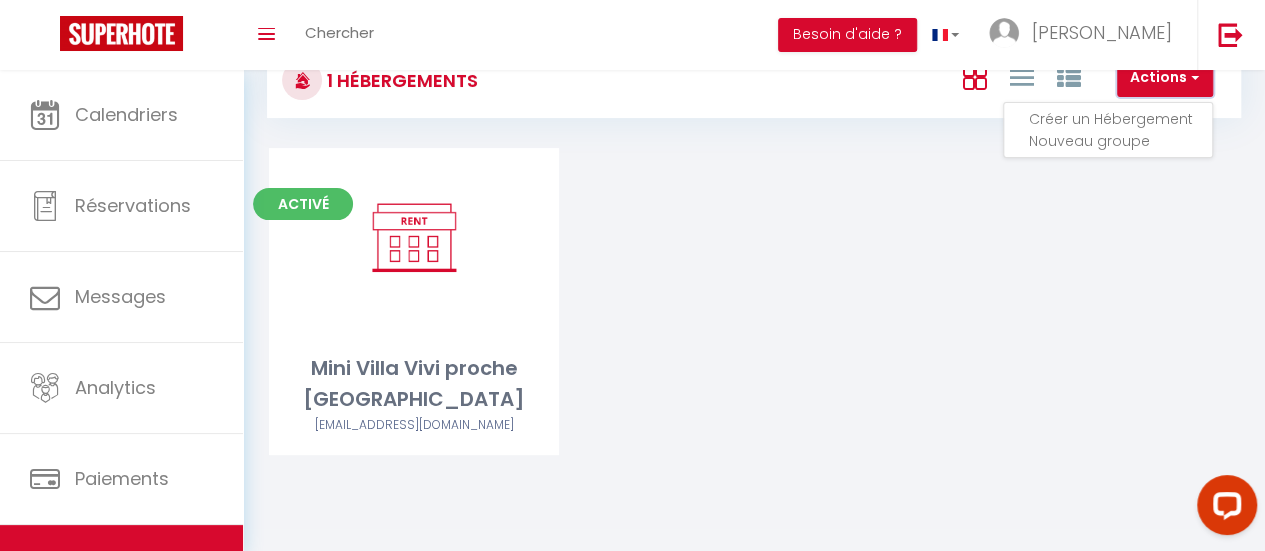 scroll, scrollTop: 0, scrollLeft: 0, axis: both 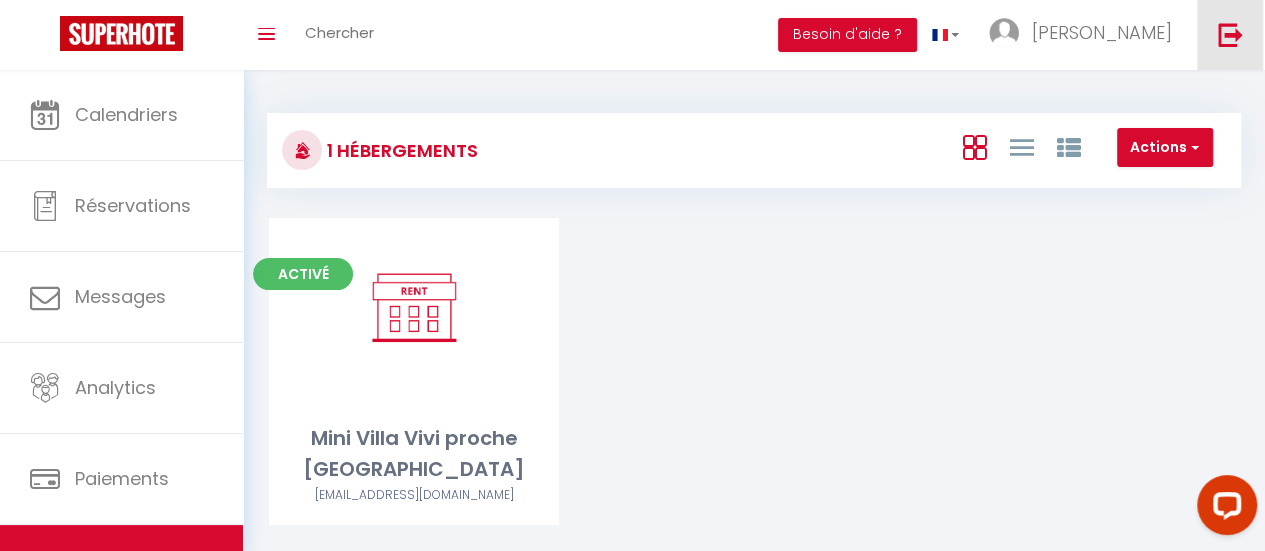 click at bounding box center (1230, 34) 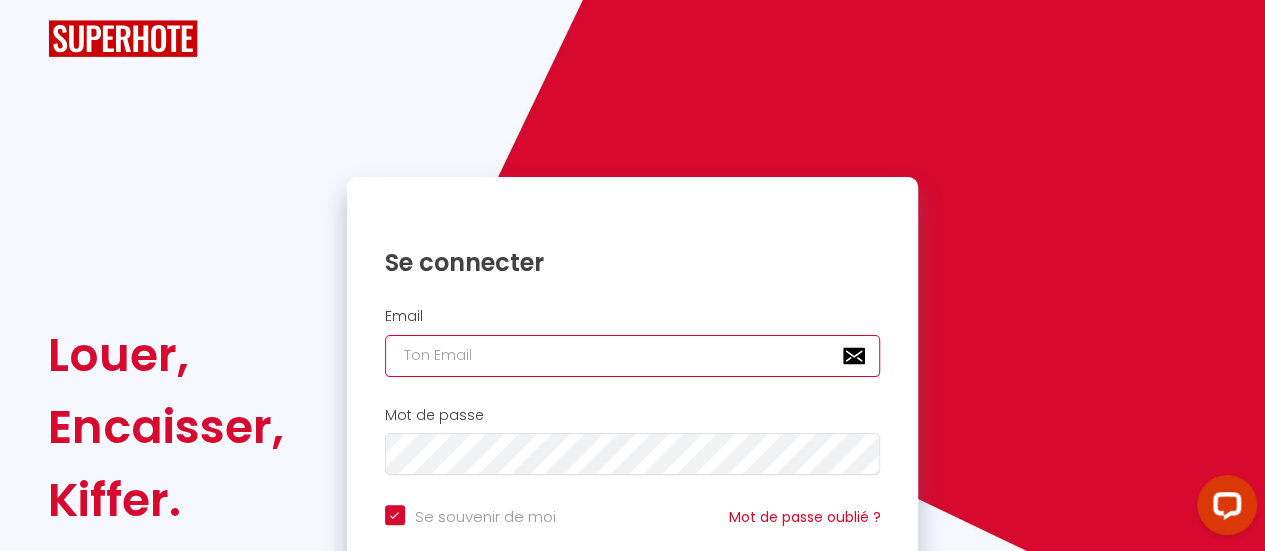 type on "[EMAIL_ADDRESS][DOMAIN_NAME]" 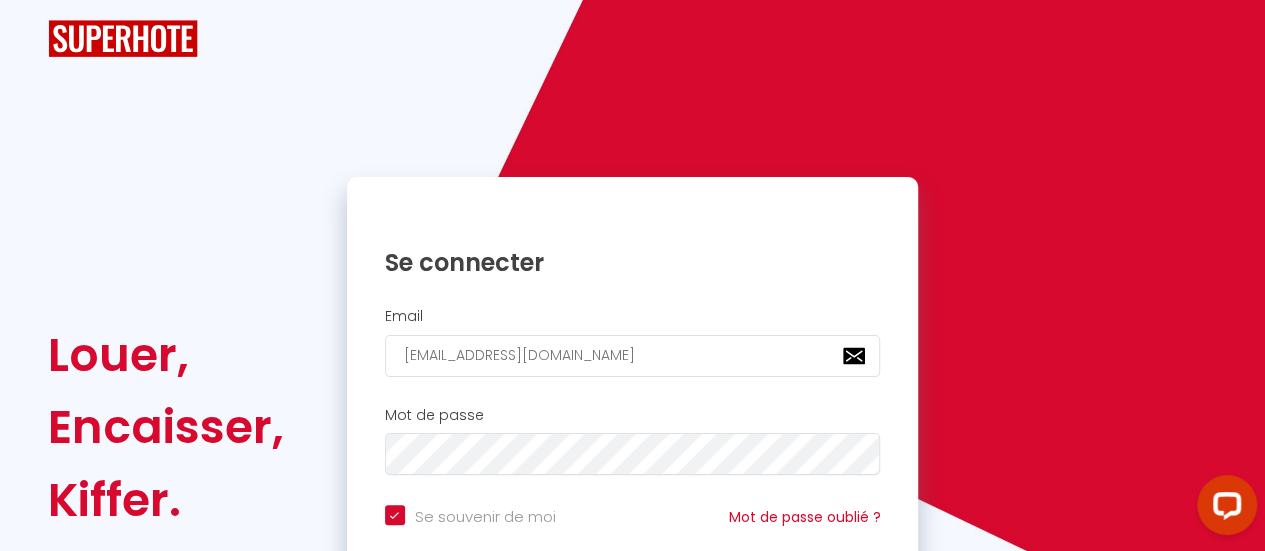 checkbox on "true" 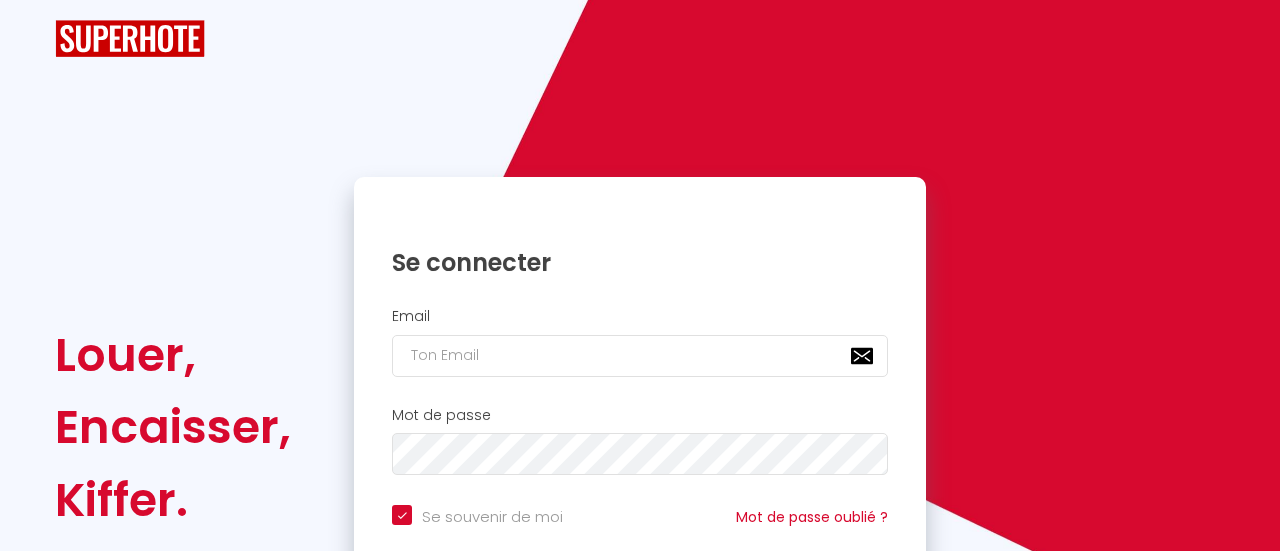 checkbox on "true" 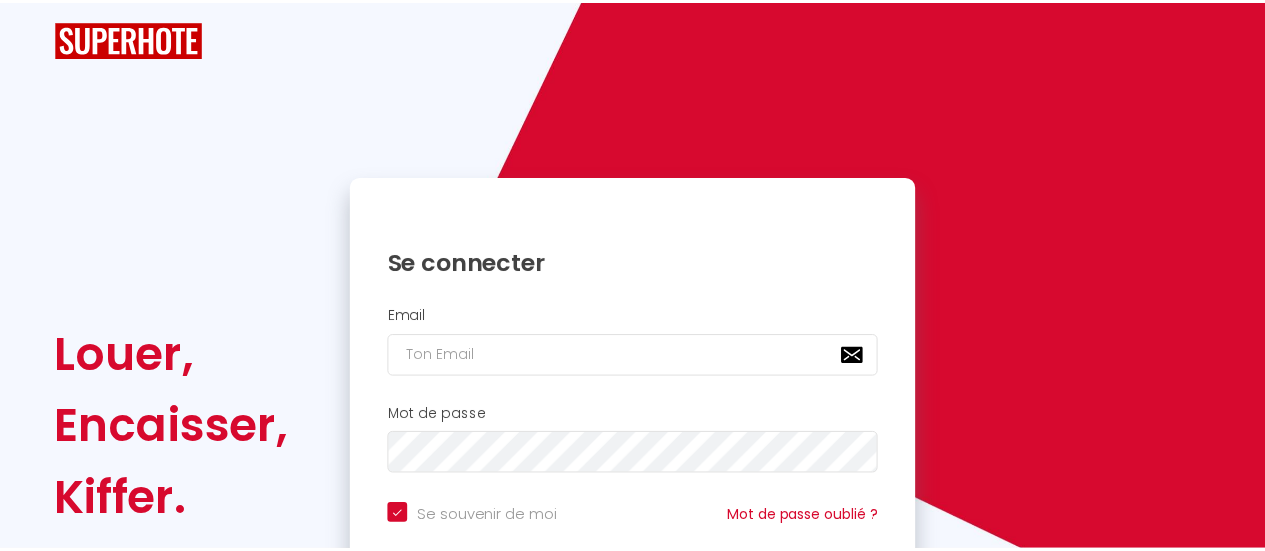 scroll, scrollTop: 0, scrollLeft: 0, axis: both 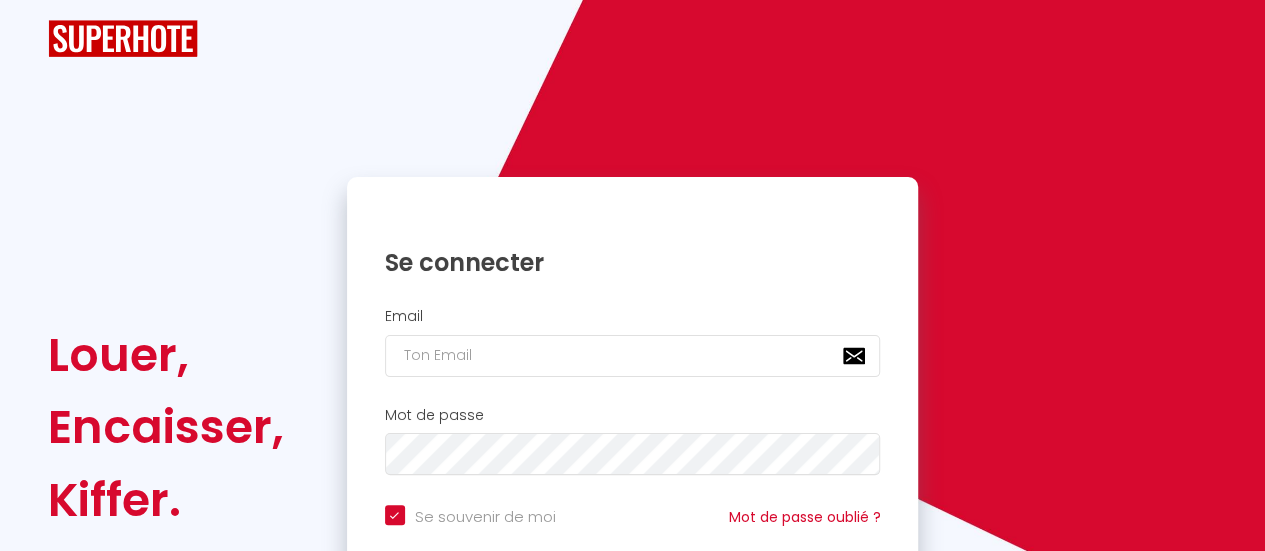 checkbox on "true" 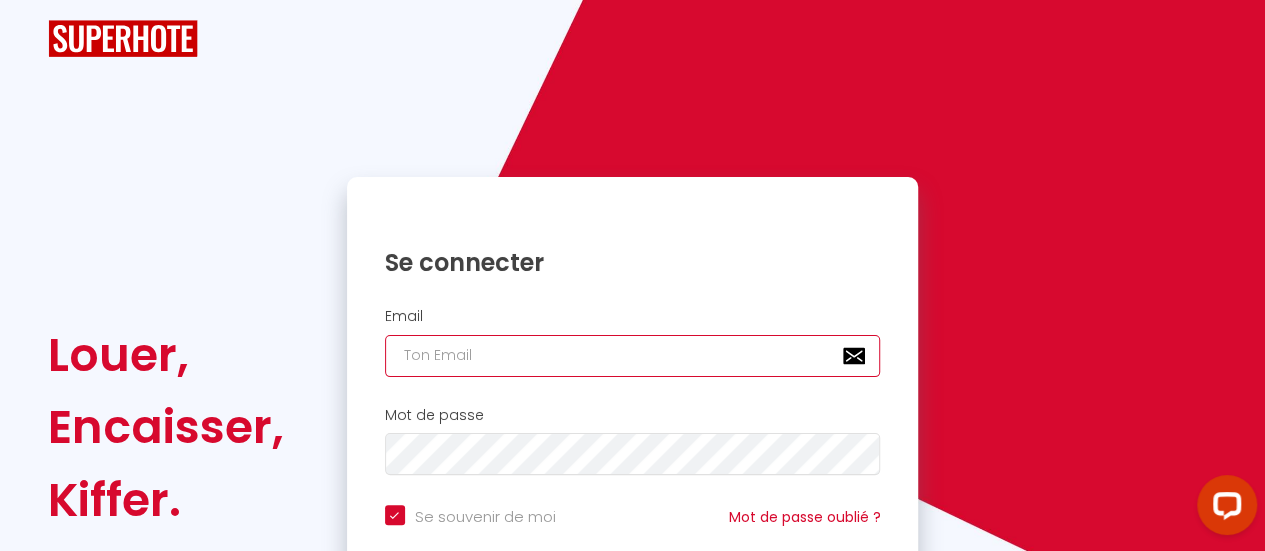 type on "[EMAIL_ADDRESS][DOMAIN_NAME]" 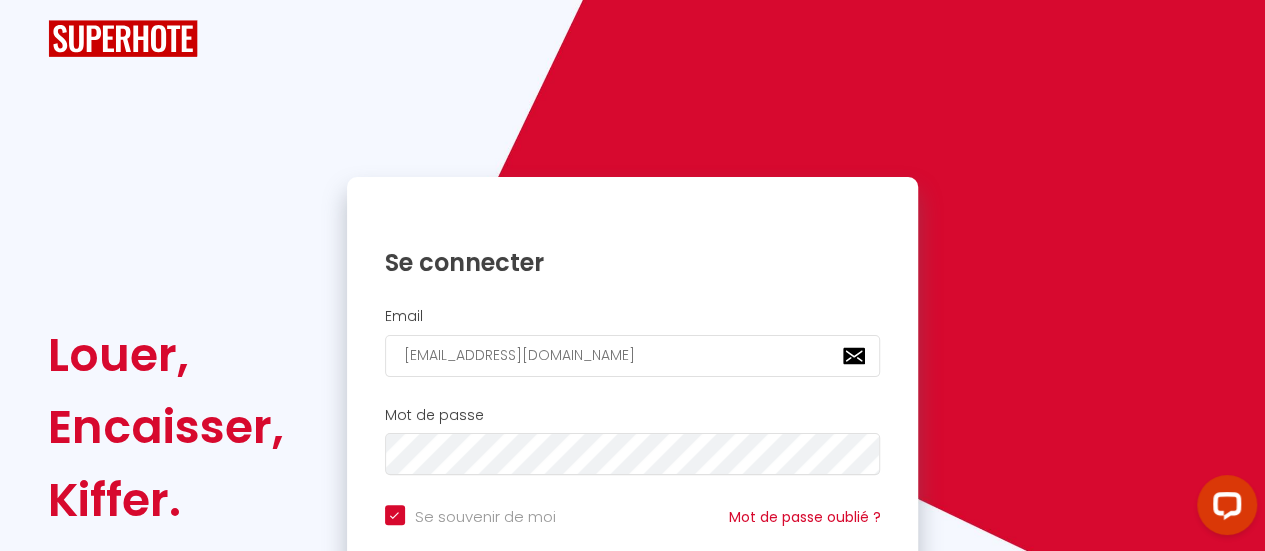 scroll, scrollTop: 0, scrollLeft: 0, axis: both 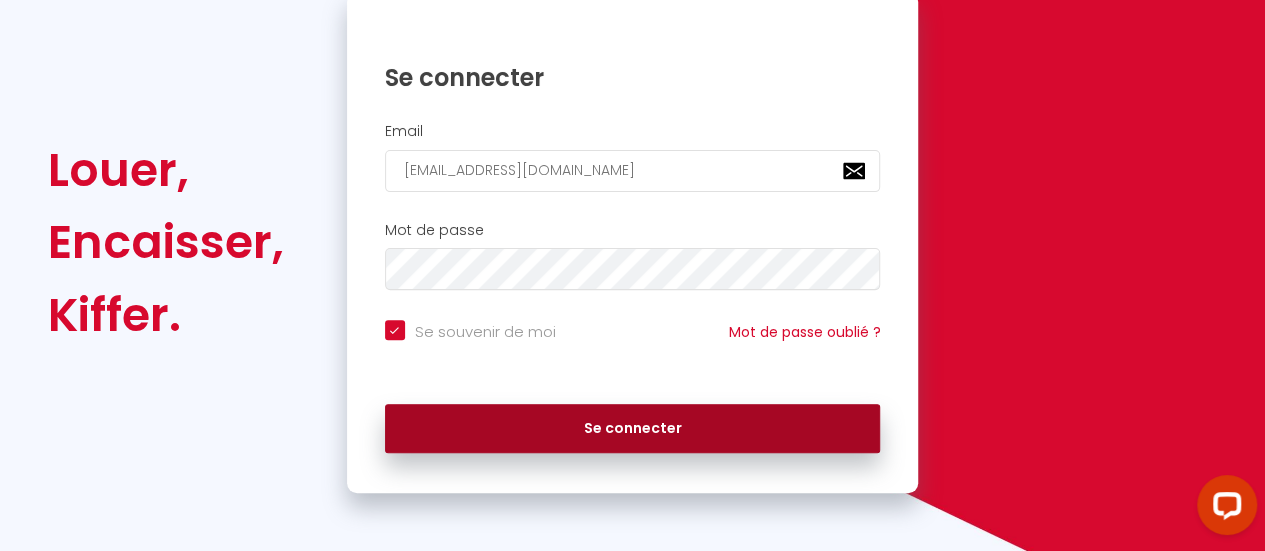 click on "Se connecter" at bounding box center [633, 429] 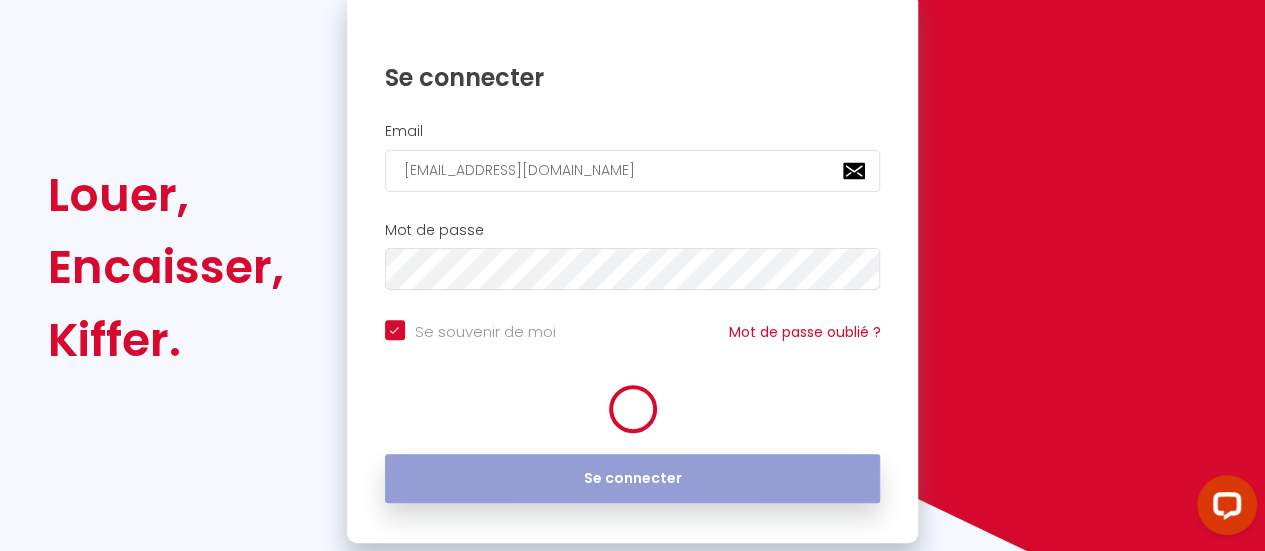 scroll, scrollTop: 210, scrollLeft: 0, axis: vertical 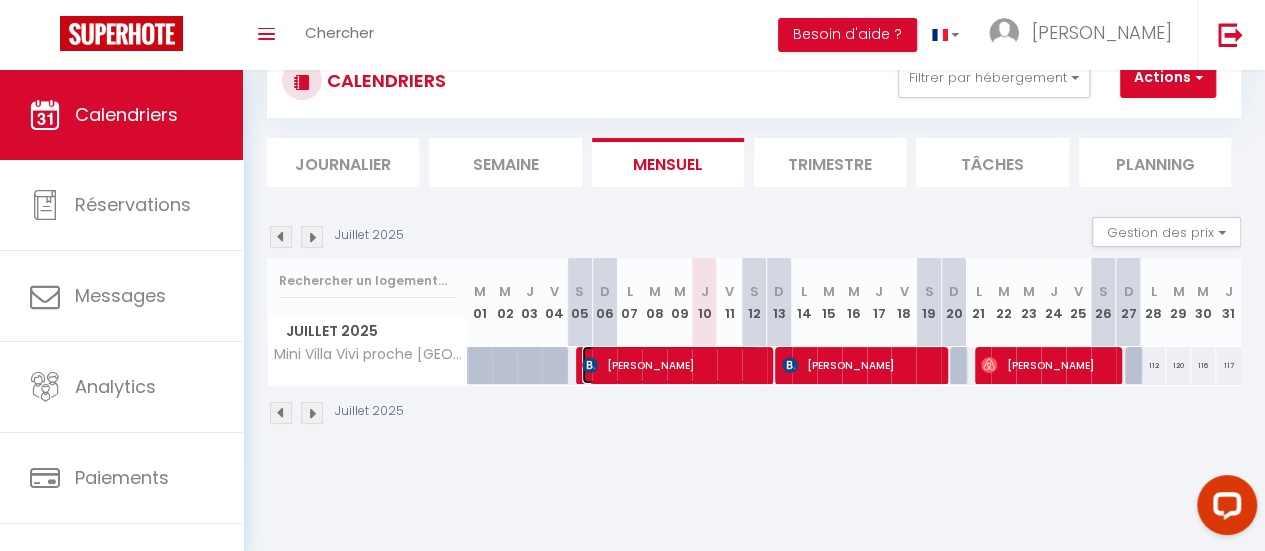 click on "Serge Wangneur" at bounding box center (670, 365) 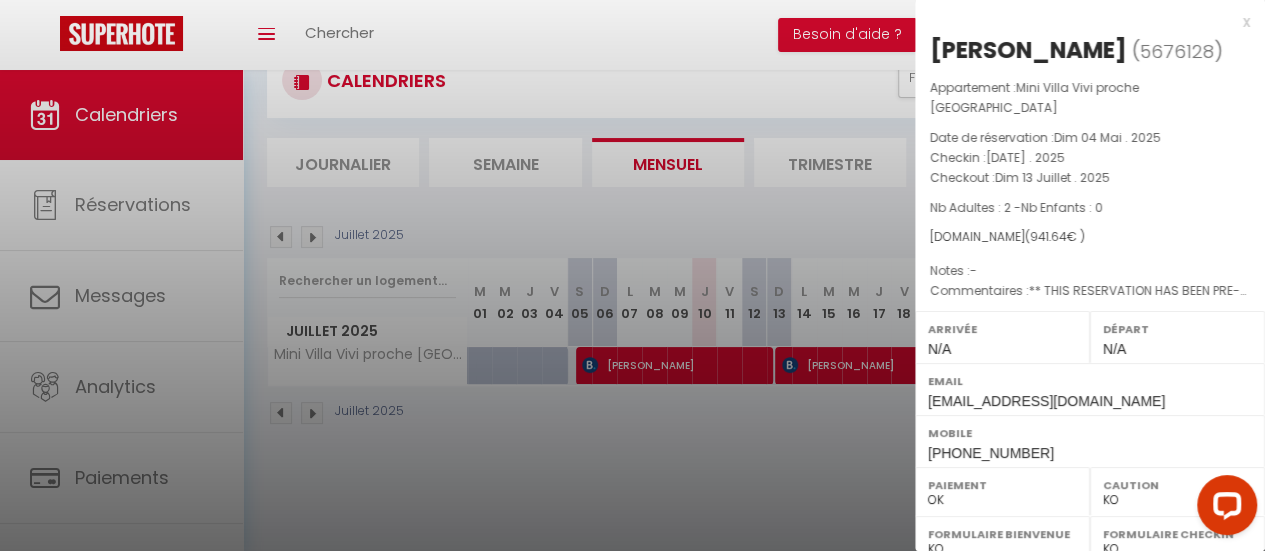 click at bounding box center [632, 275] 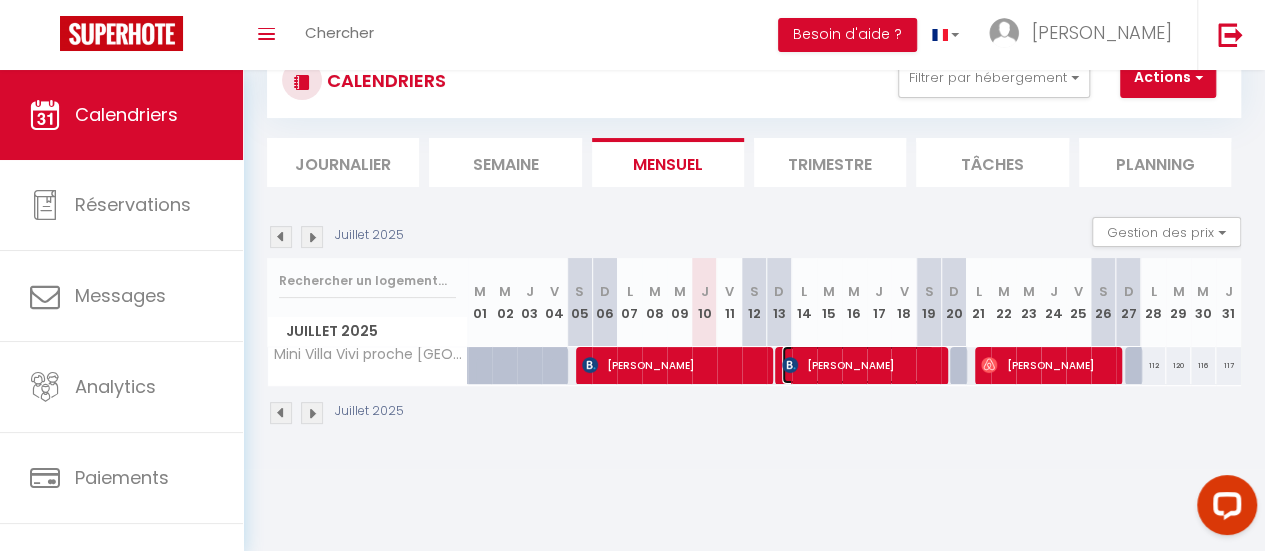 click on "Dominique Chartier" at bounding box center [858, 365] 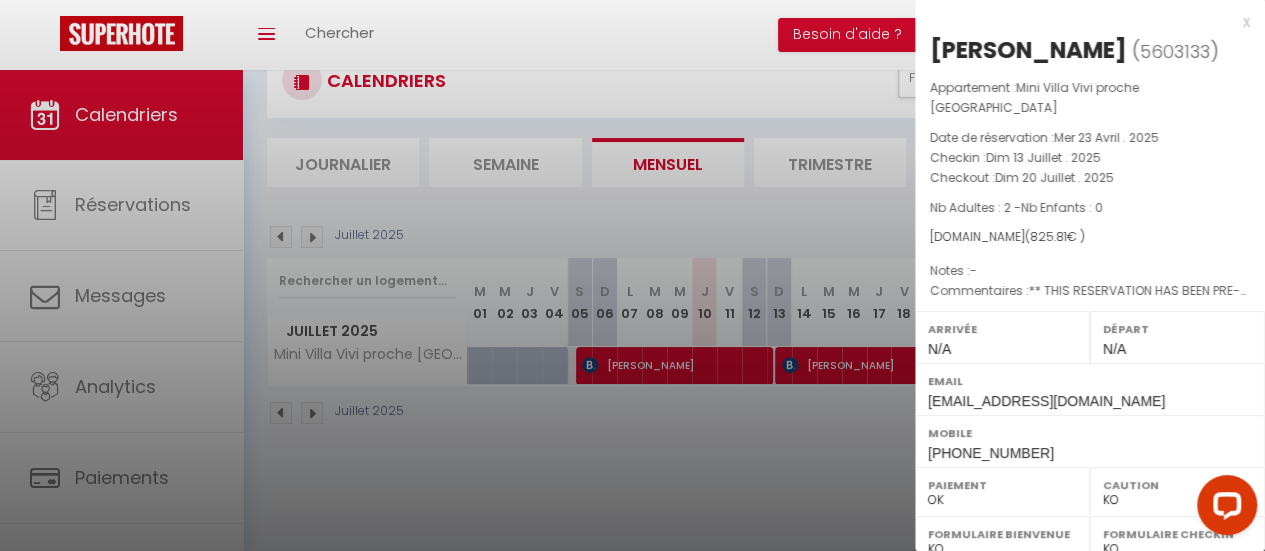 click at bounding box center [632, 275] 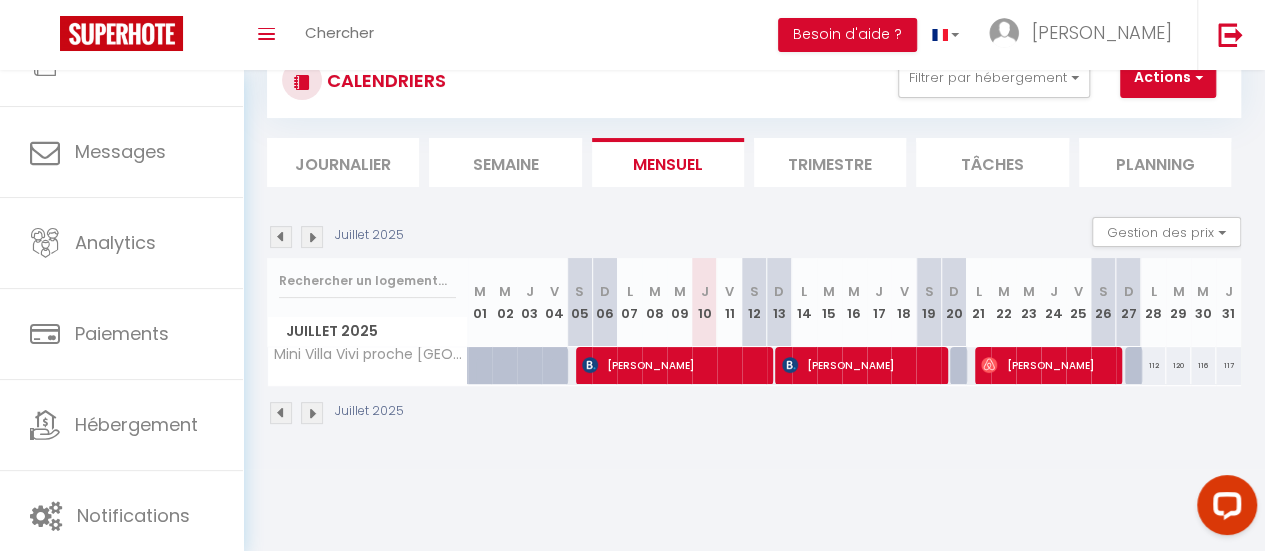 scroll, scrollTop: 145, scrollLeft: 0, axis: vertical 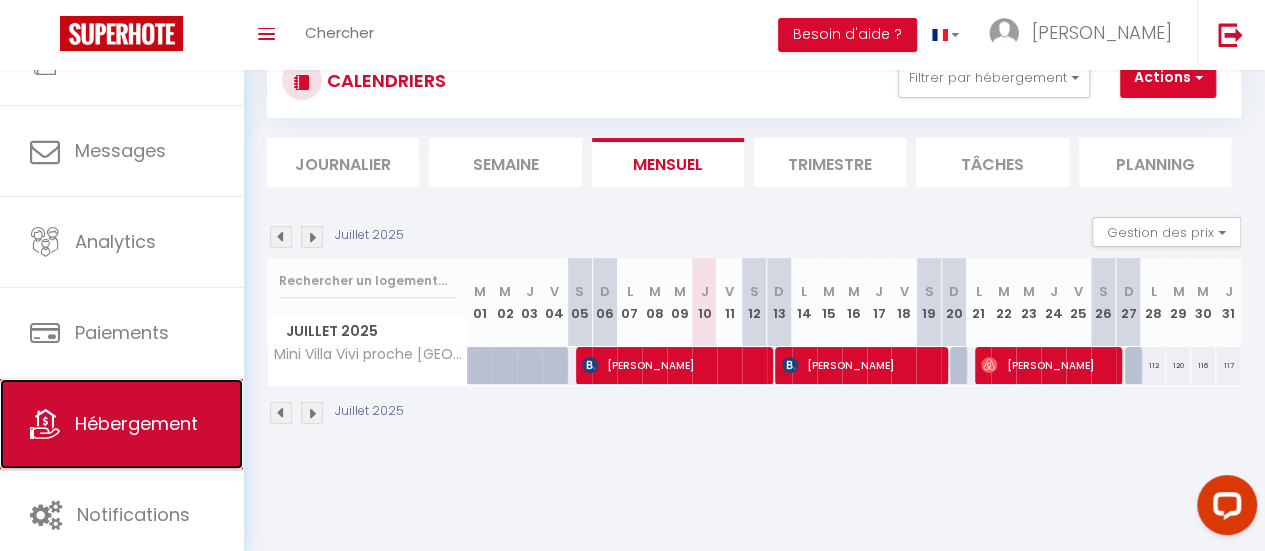 click on "Hébergement" at bounding box center (121, 424) 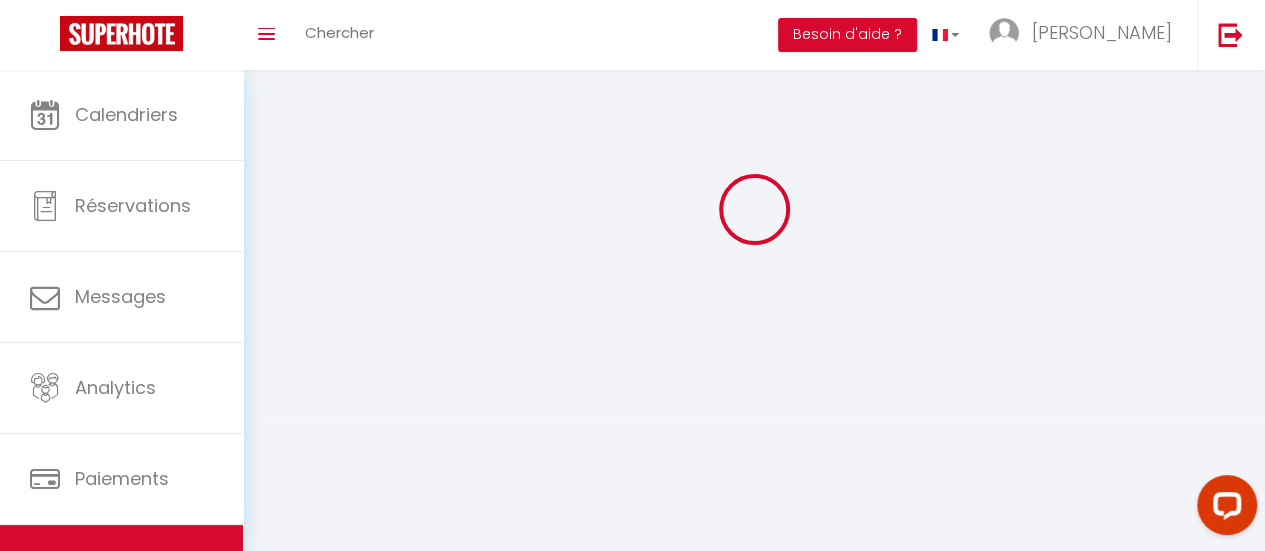 scroll, scrollTop: 0, scrollLeft: 0, axis: both 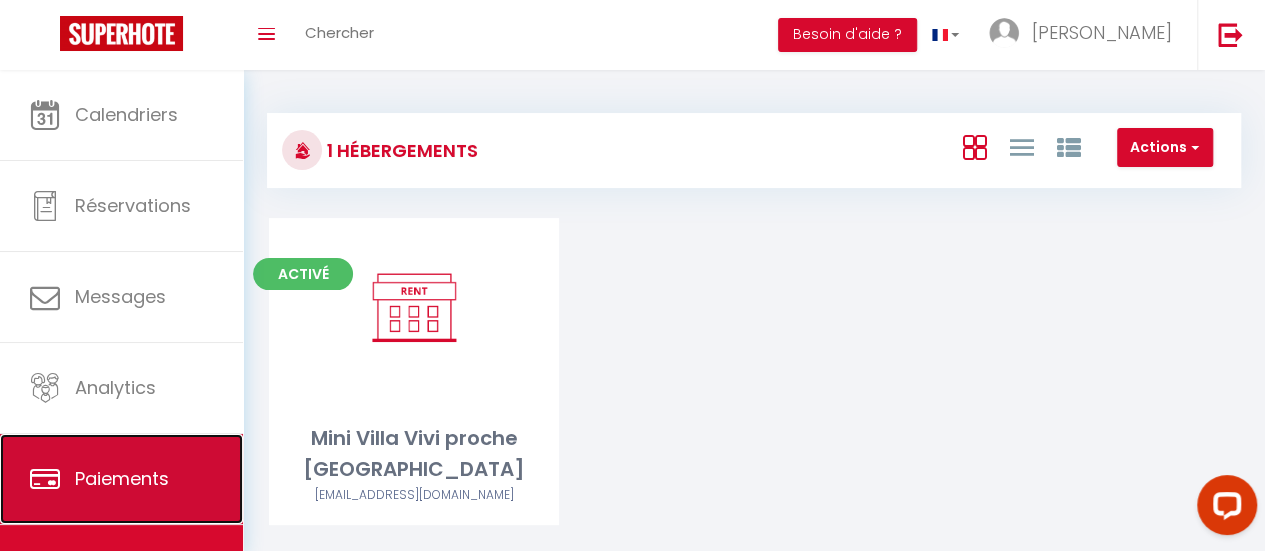 click on "Paiements" at bounding box center [121, 479] 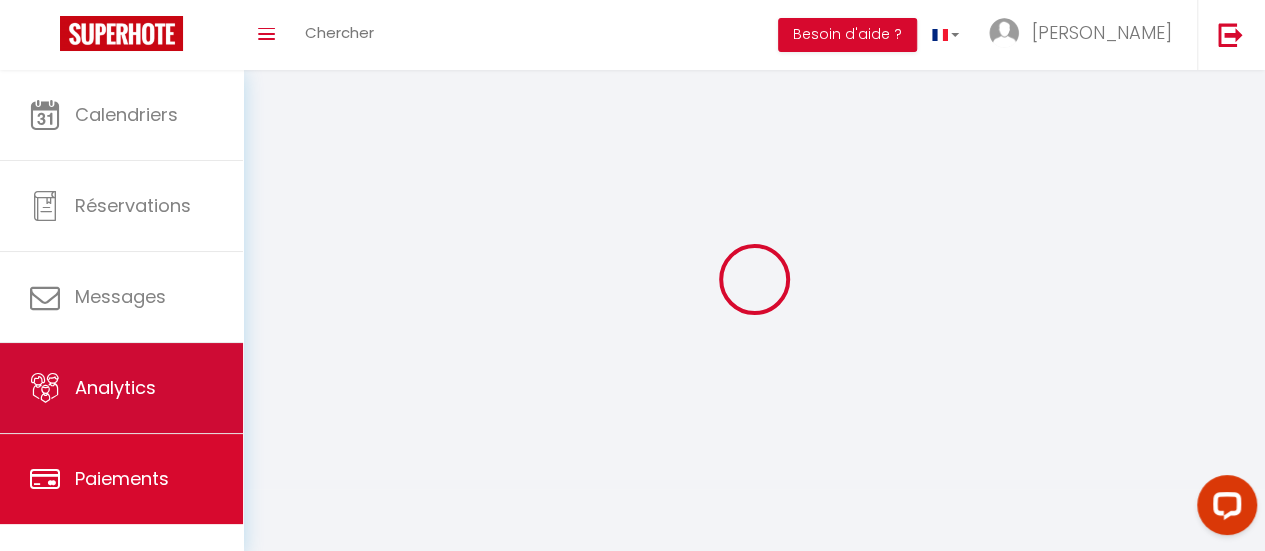 select on "2" 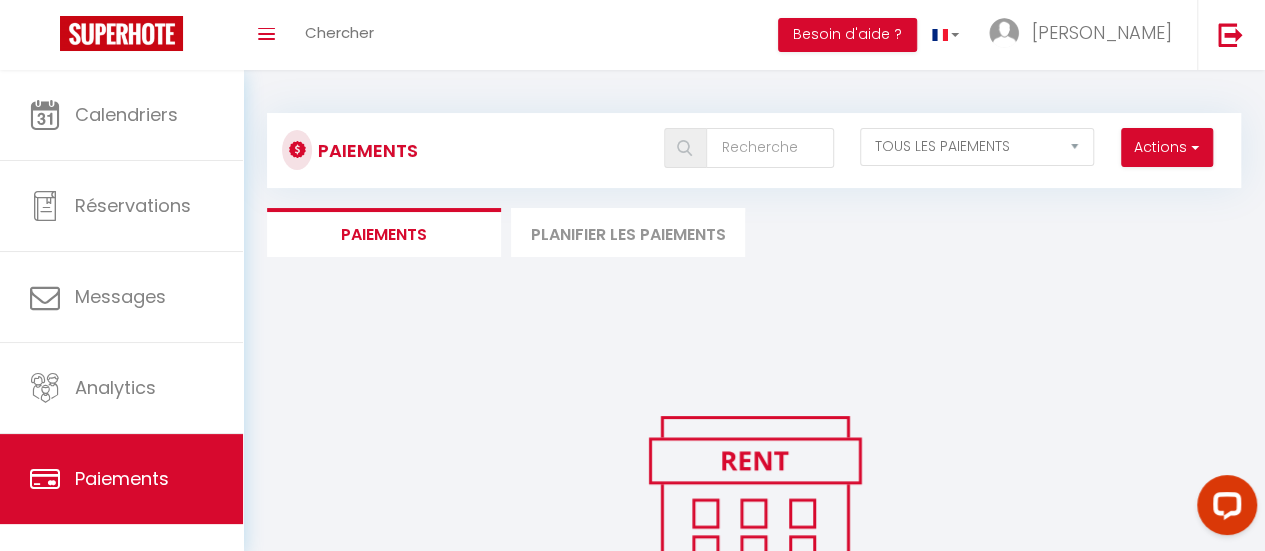 scroll, scrollTop: 149, scrollLeft: 0, axis: vertical 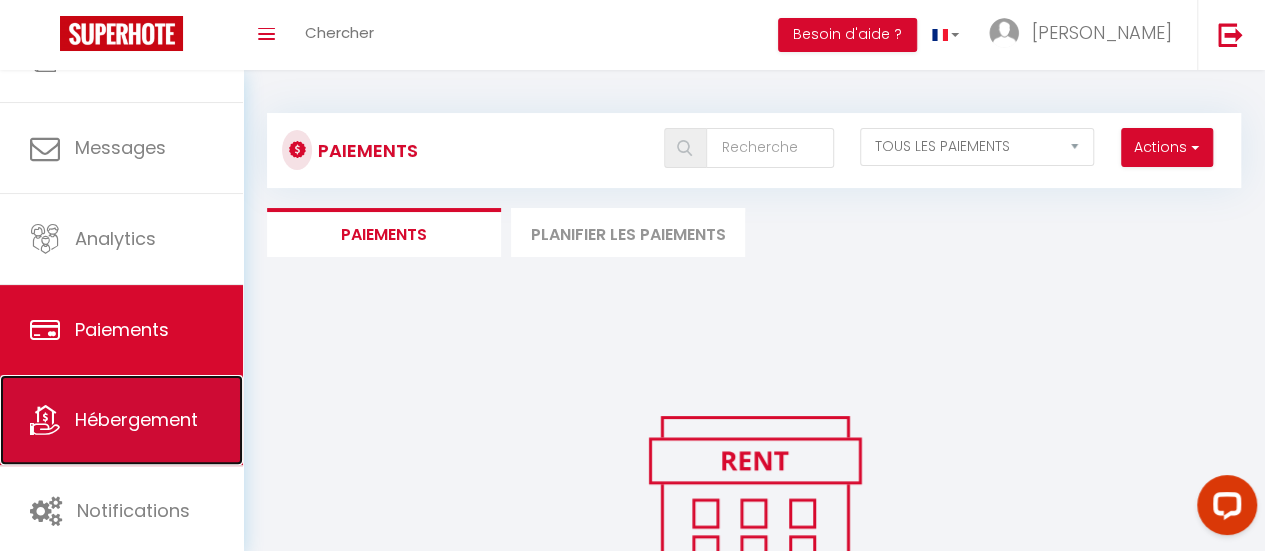 click on "Hébergement" at bounding box center [121, 420] 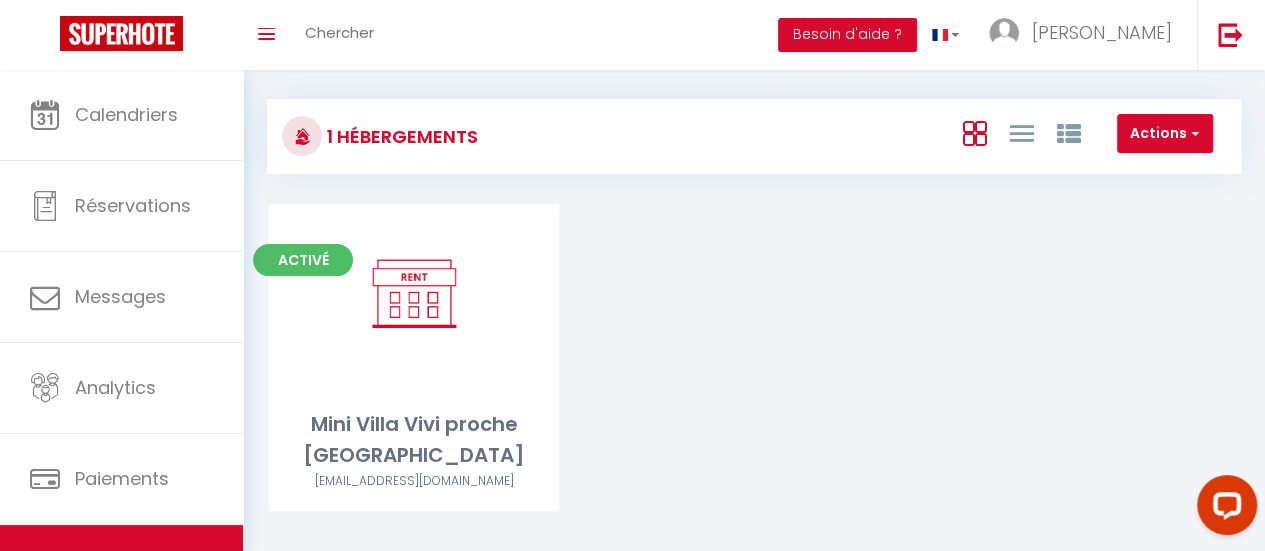 scroll, scrollTop: 12, scrollLeft: 0, axis: vertical 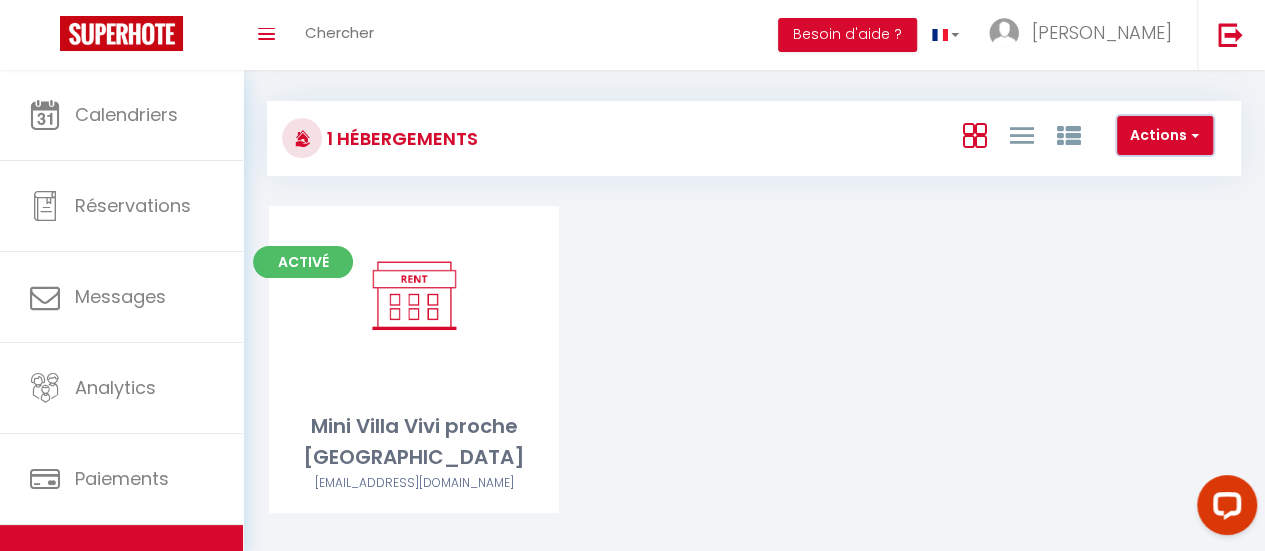 click on "Actions" at bounding box center [1165, 136] 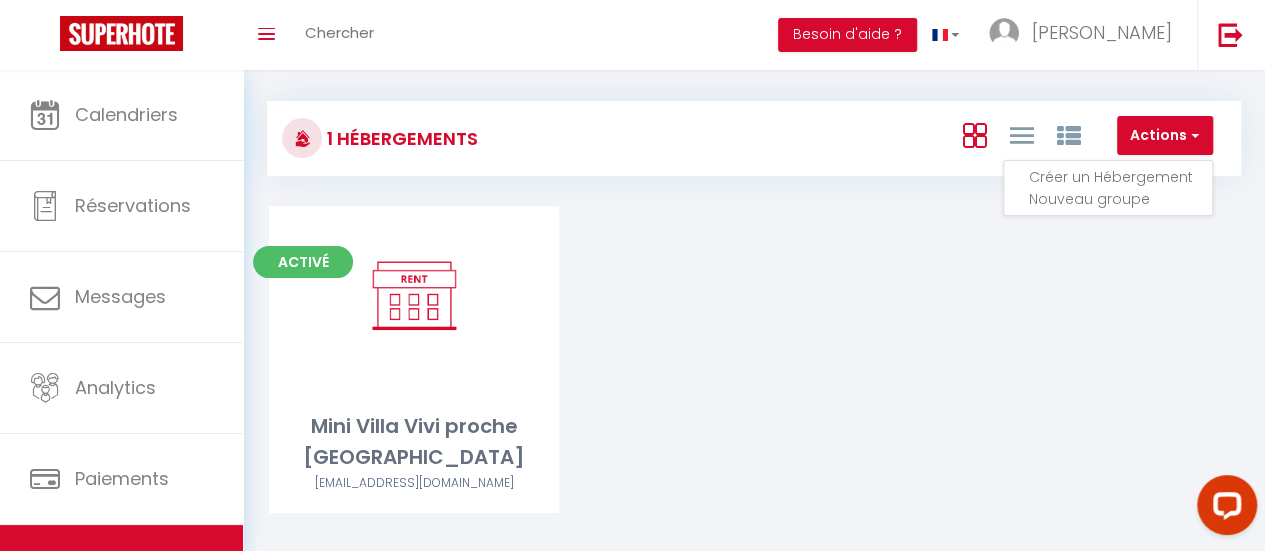 click on "Créer un Hébergement" at bounding box center [1120, 177] 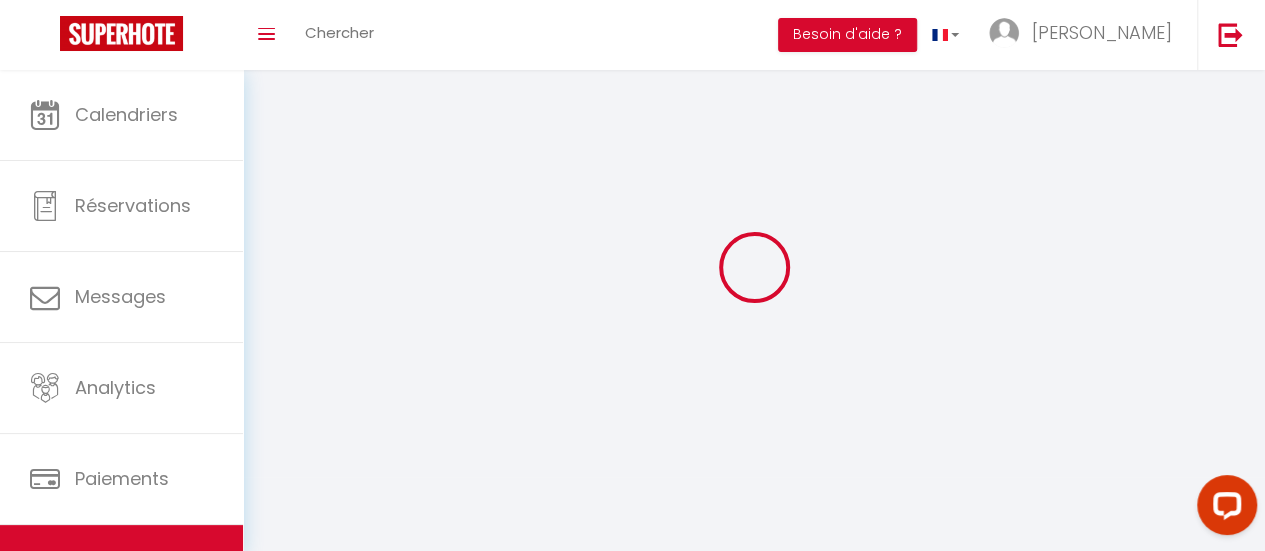 scroll, scrollTop: 0, scrollLeft: 0, axis: both 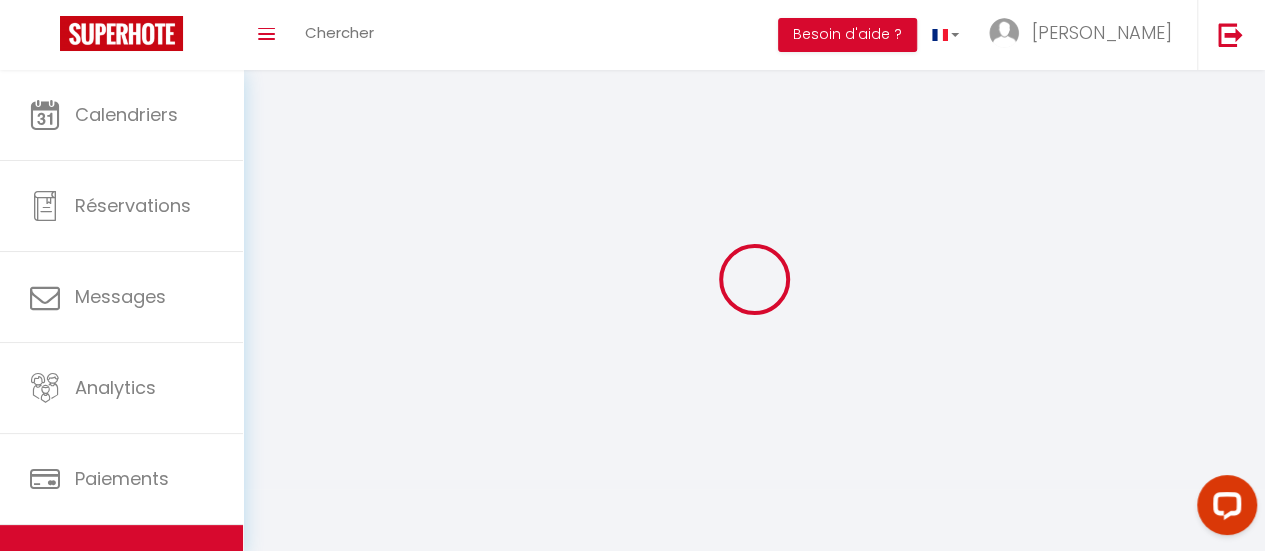 select on "28" 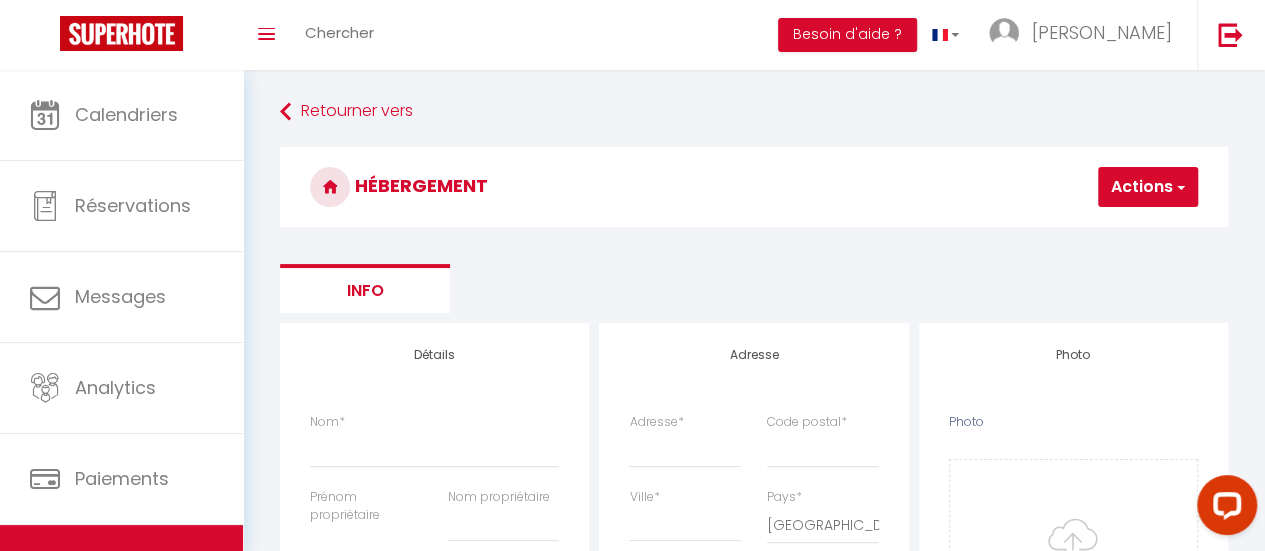 select 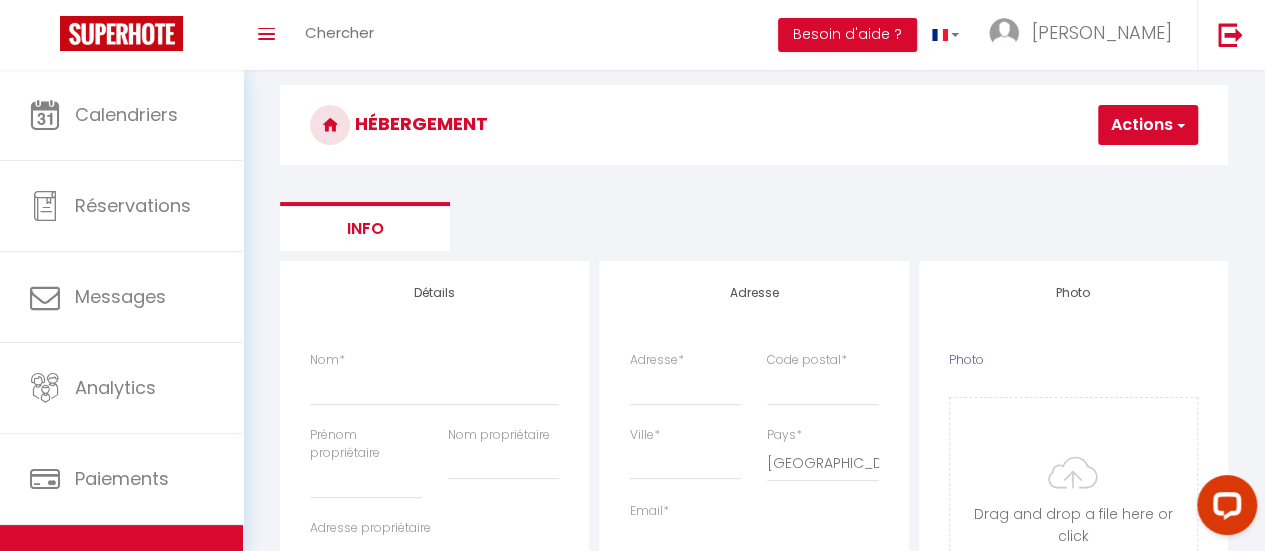 scroll, scrollTop: 26, scrollLeft: 0, axis: vertical 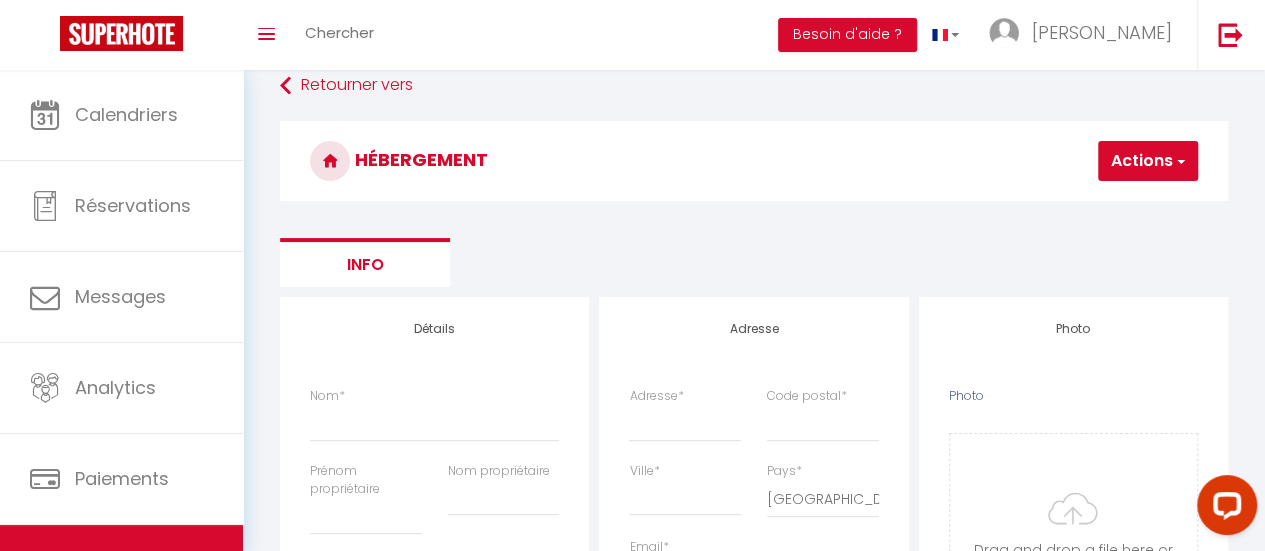 click on "Actions" at bounding box center (1148, 161) 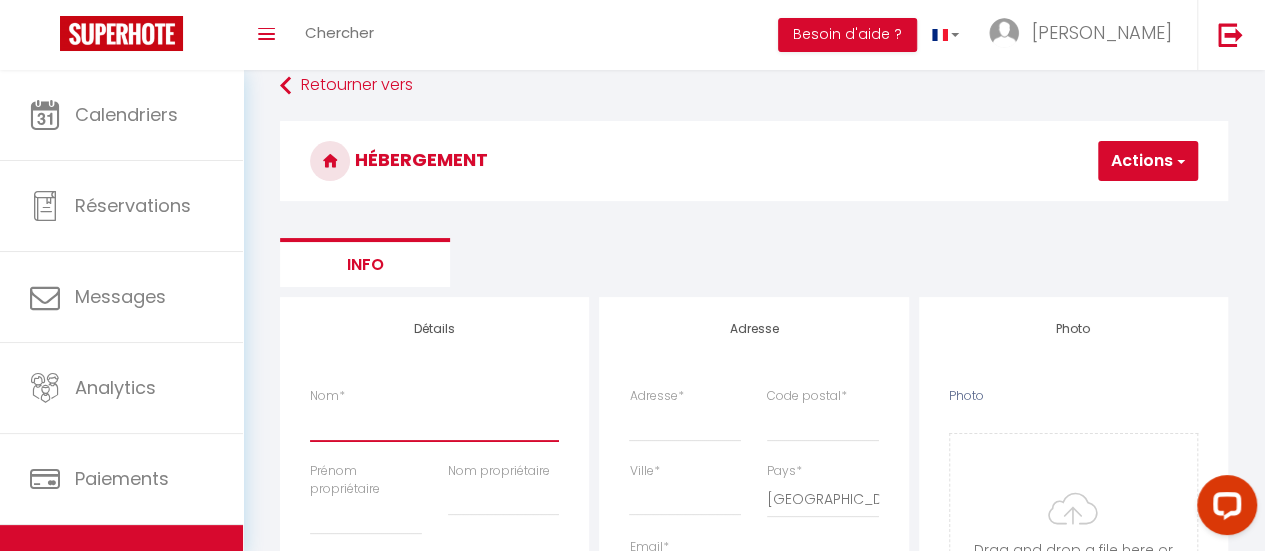 click on "Nom
*" at bounding box center (434, 423) 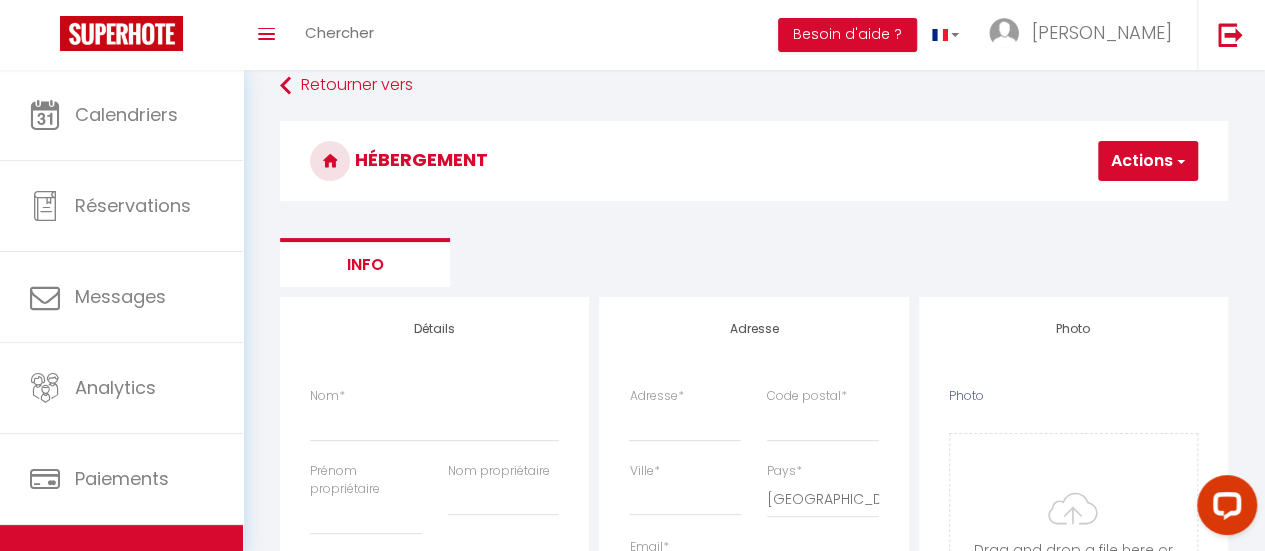 click on "Détails
Nom
*
Prénom propriétaire
Nom propriétaire
Adresse propriétaire
Code postal du propriétaire
Ville propriétaire
Catégorie d'hébergement
*
Apartments
Houses
Secondary units
Unique Homes
*     *     *" at bounding box center [434, 884] 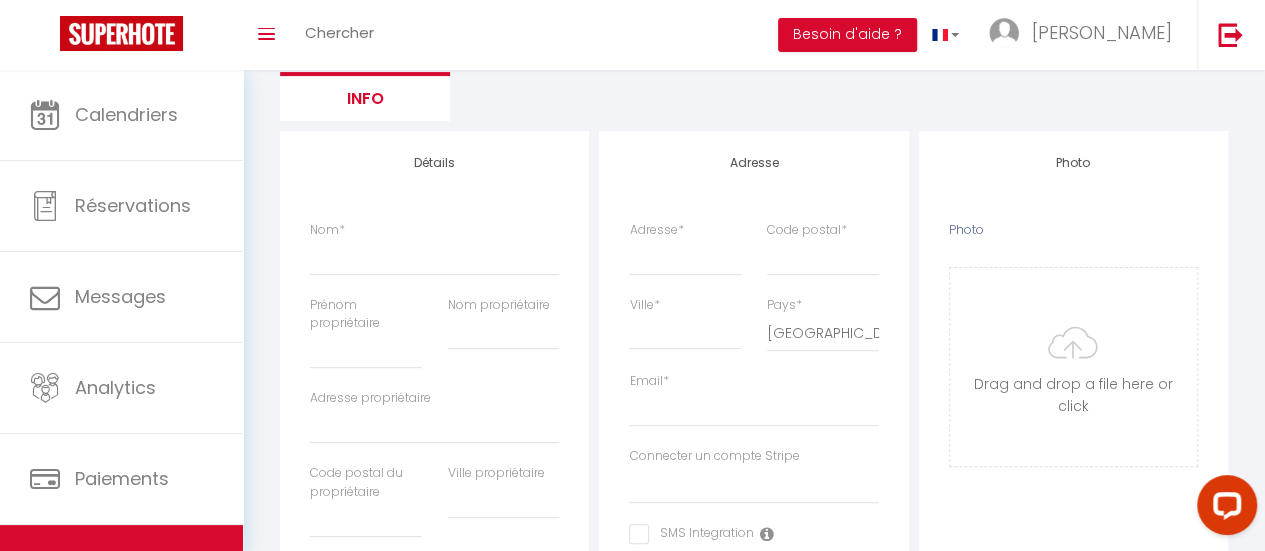 scroll, scrollTop: 179, scrollLeft: 0, axis: vertical 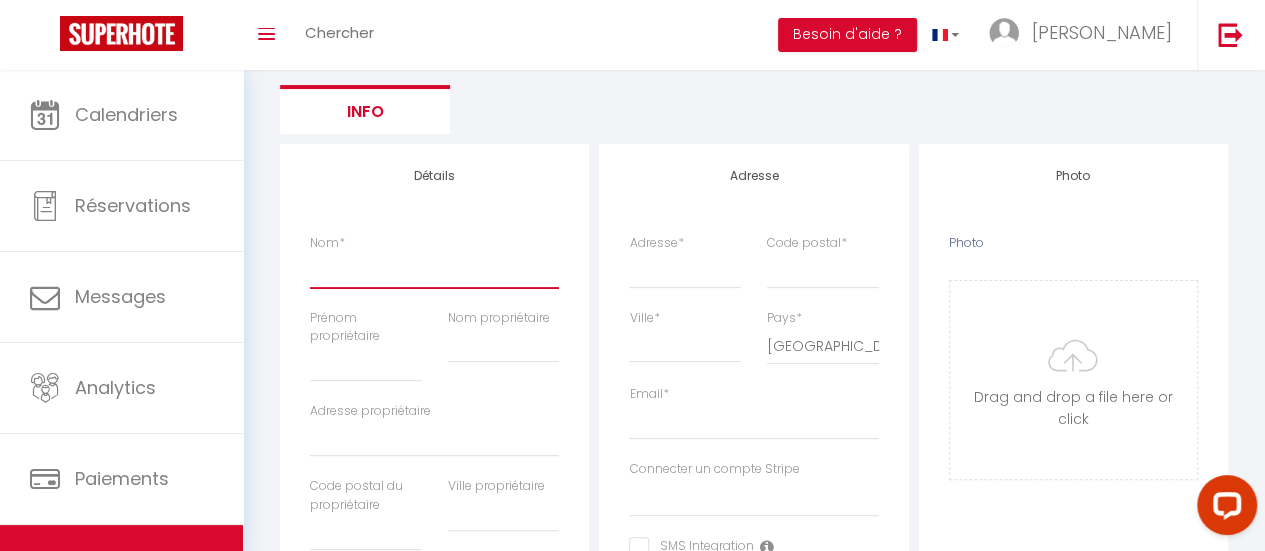 click on "Nom
*" at bounding box center [434, 270] 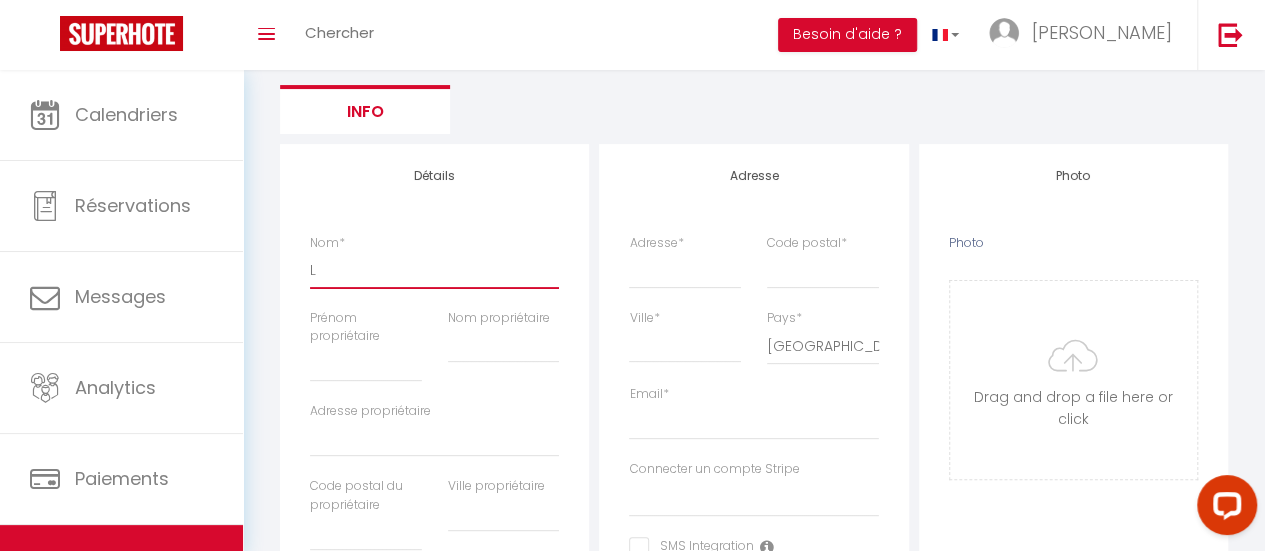 select 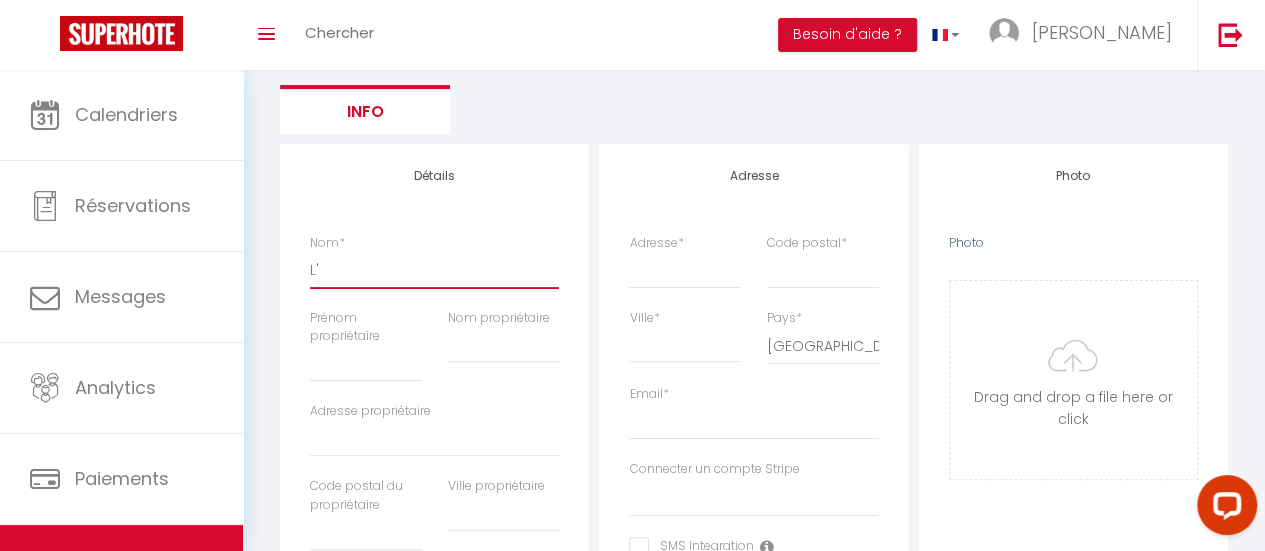 select 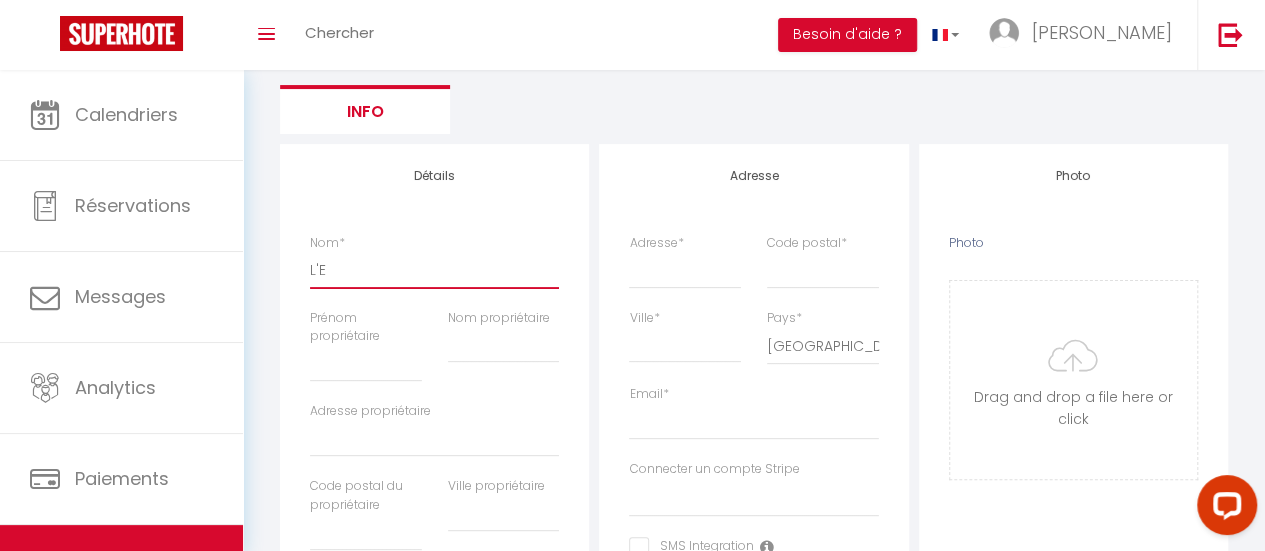 select 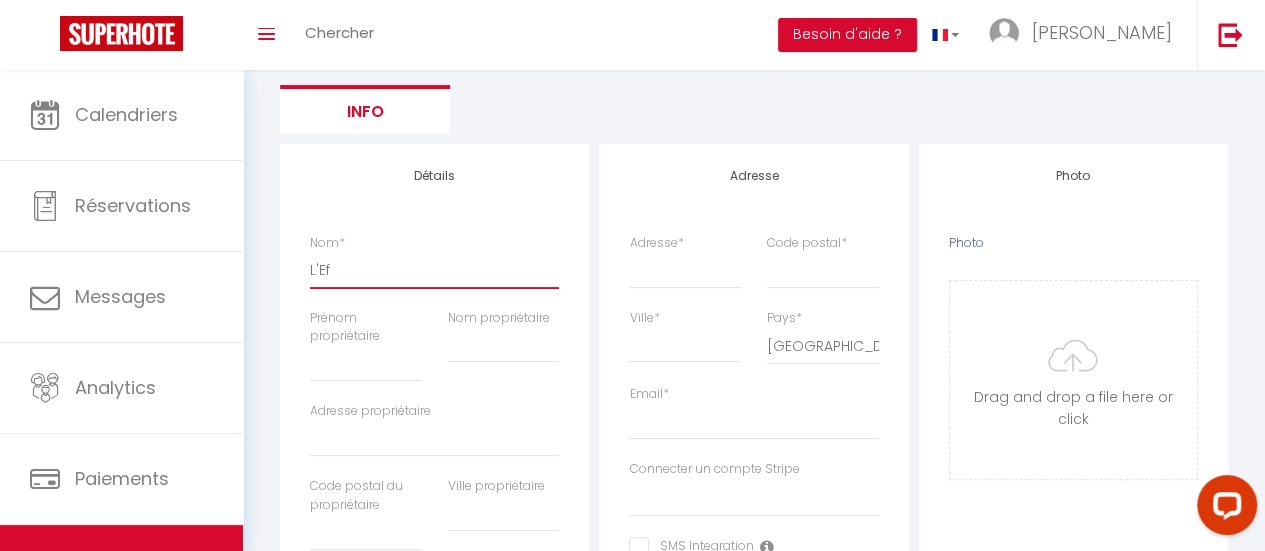 select 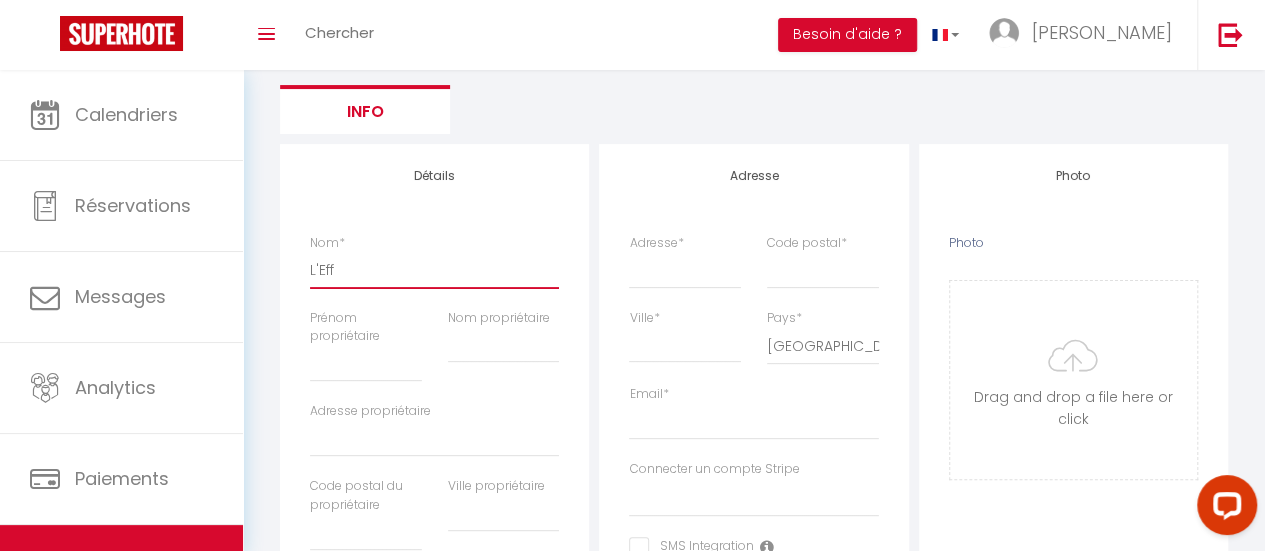select 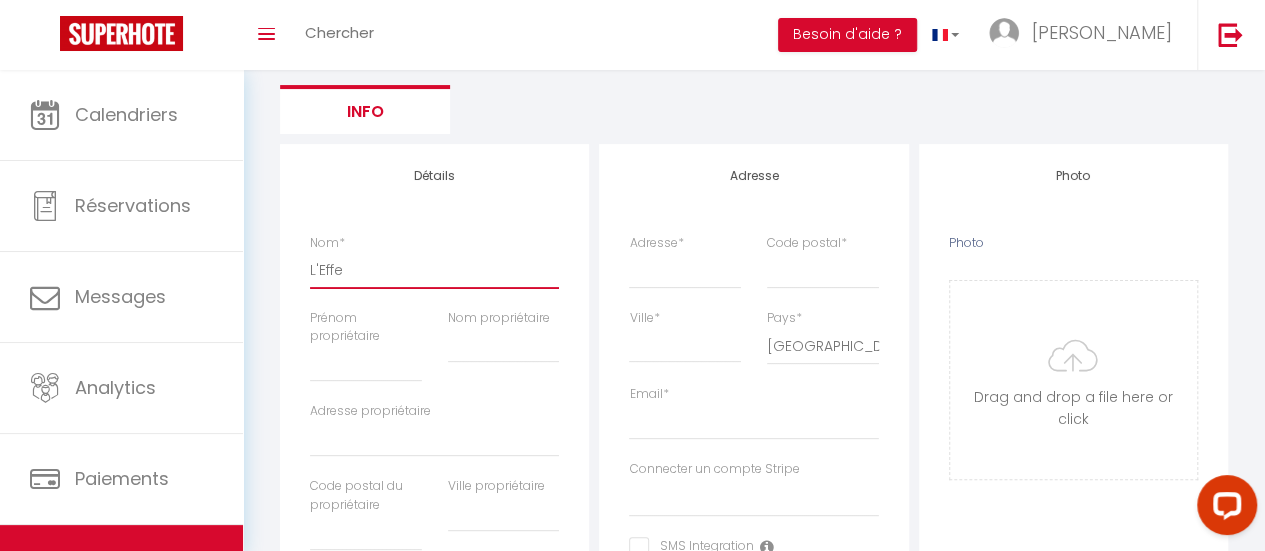 select 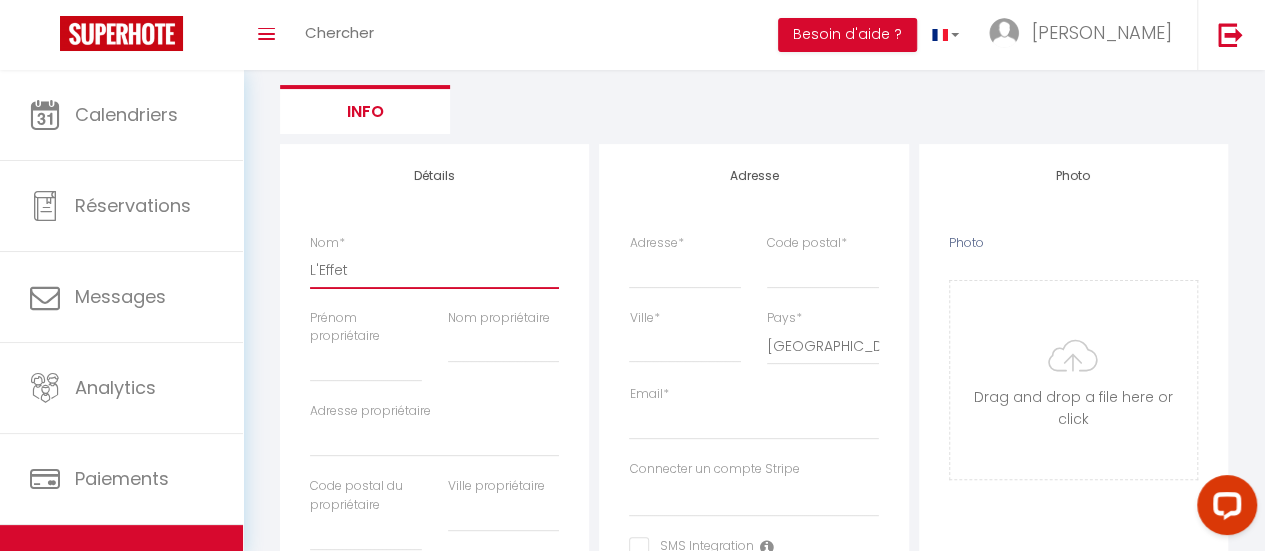 select 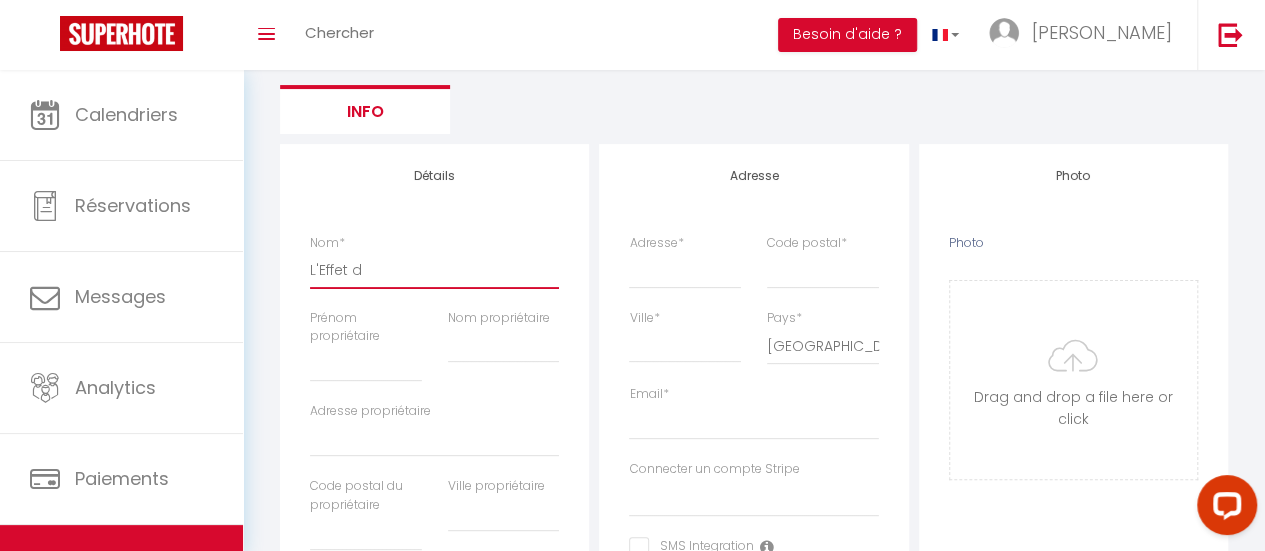 select 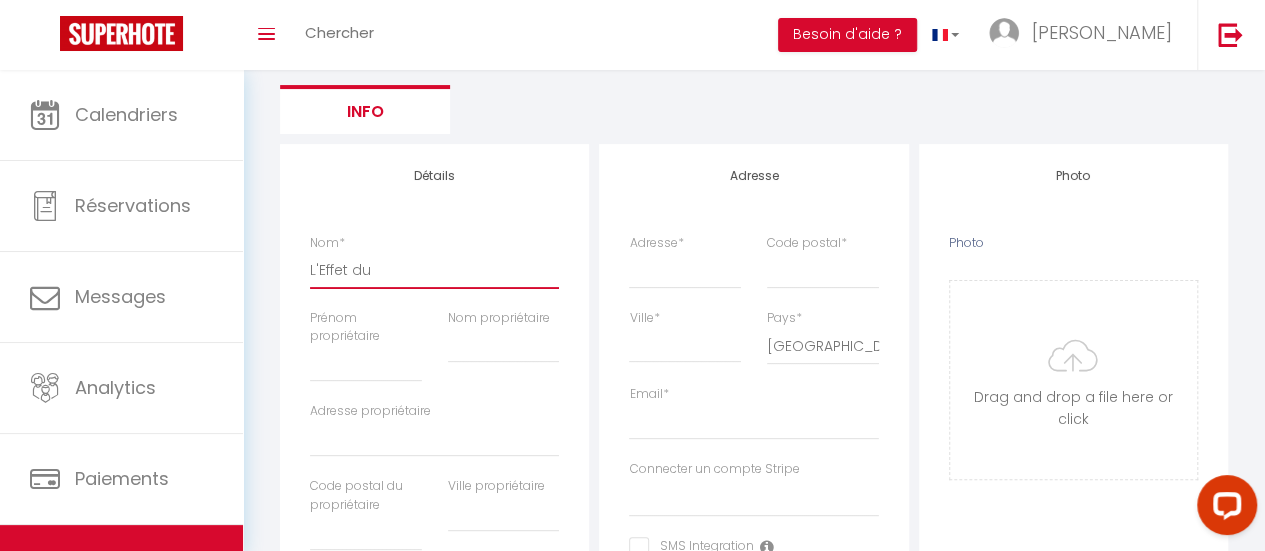 select 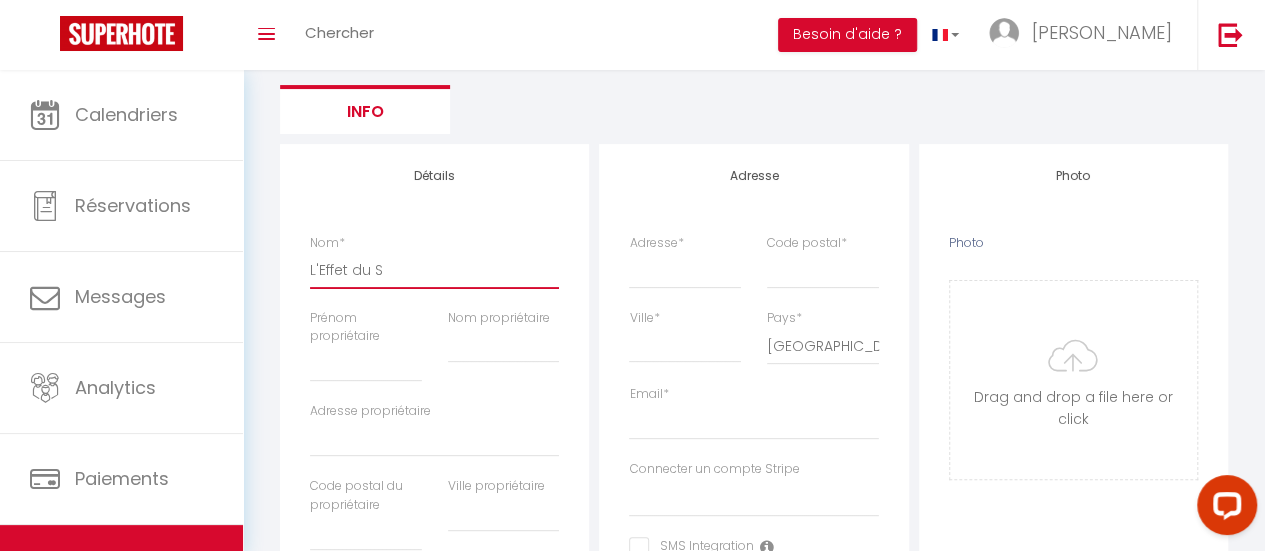 select 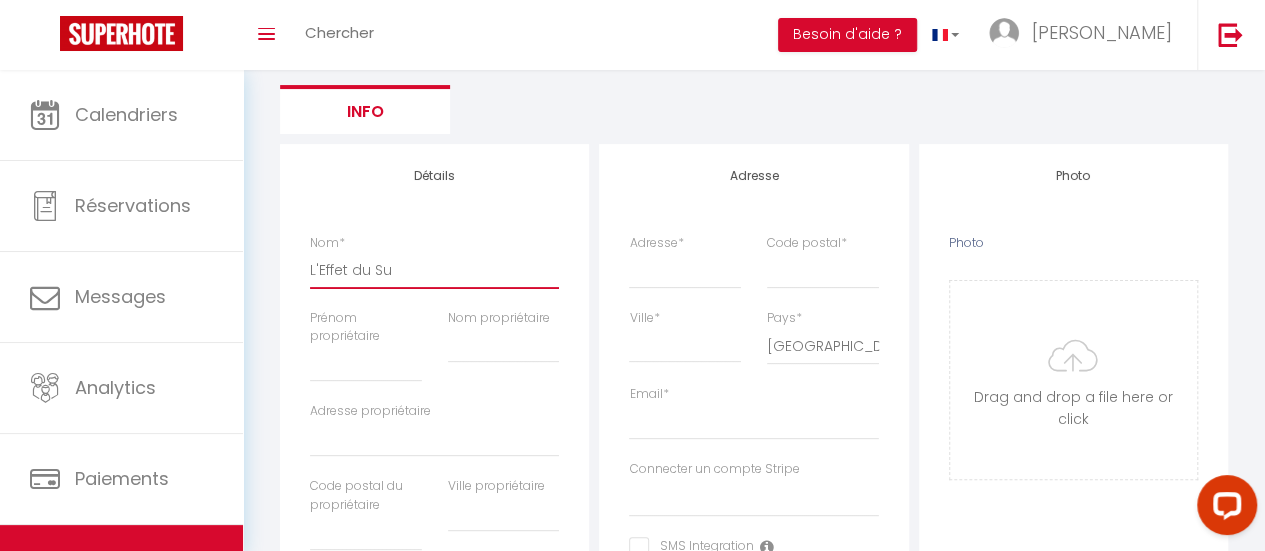 select 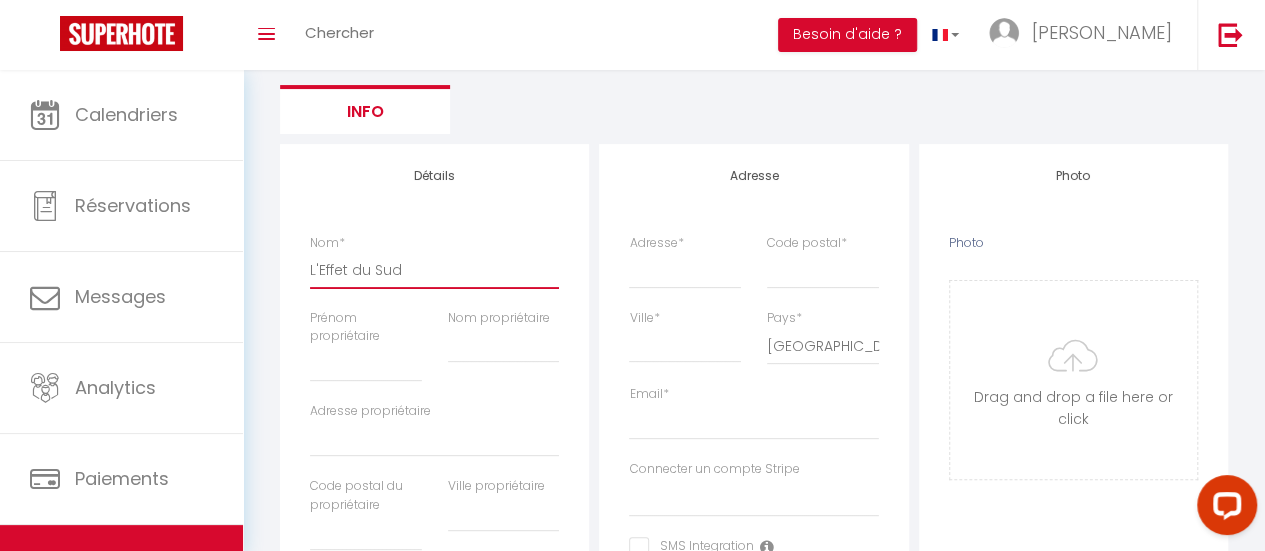 select 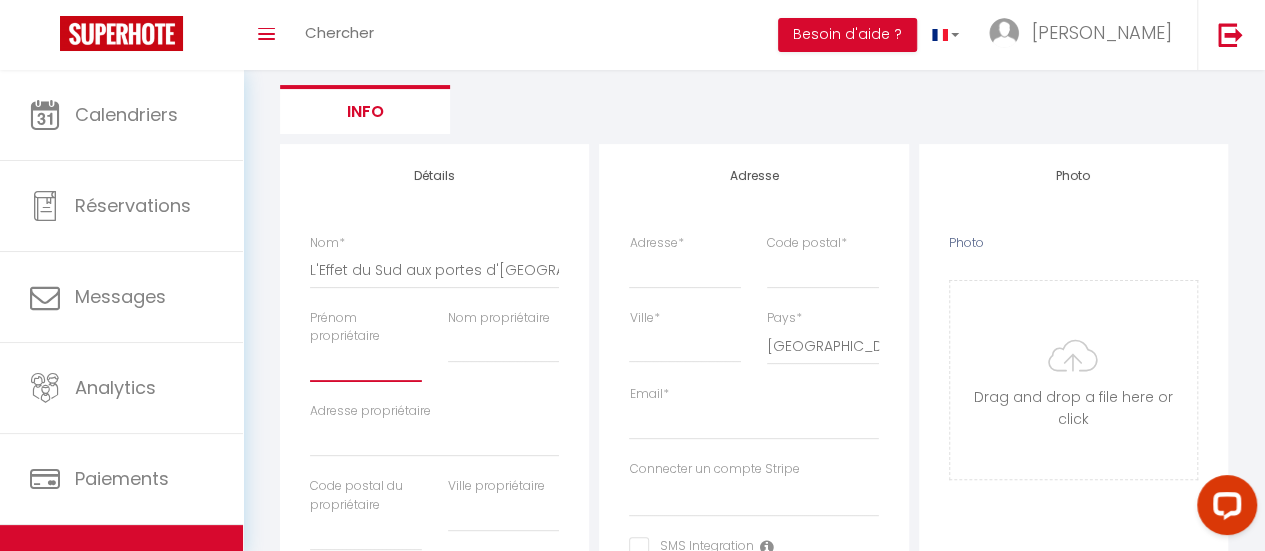 click on "Prénom propriétaire" at bounding box center (365, 364) 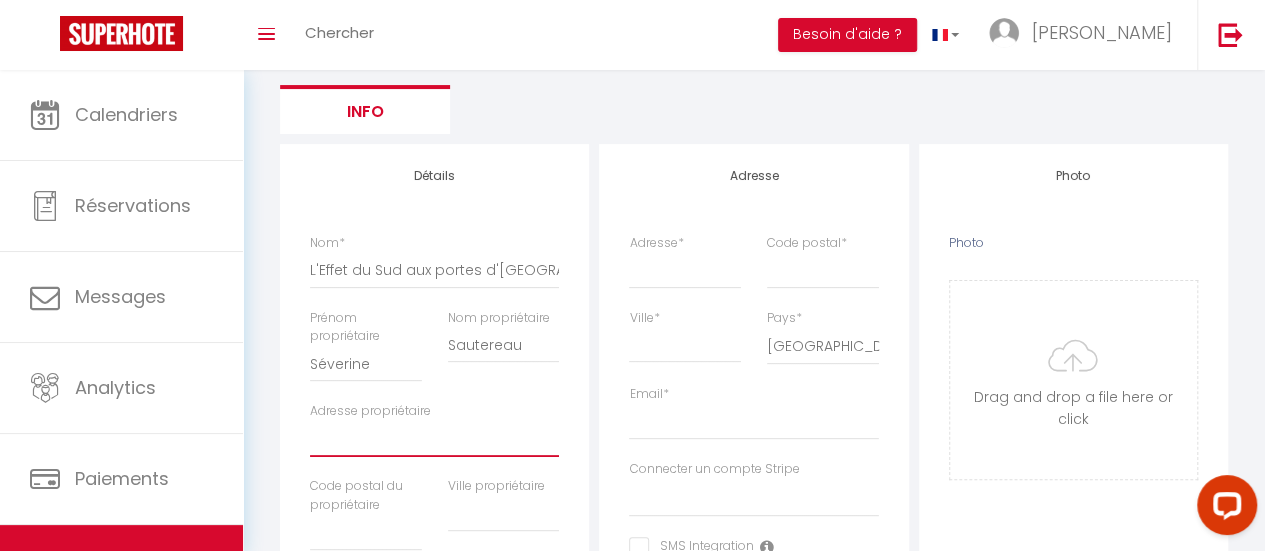 click on "Adresse propriétaire" at bounding box center (434, 439) 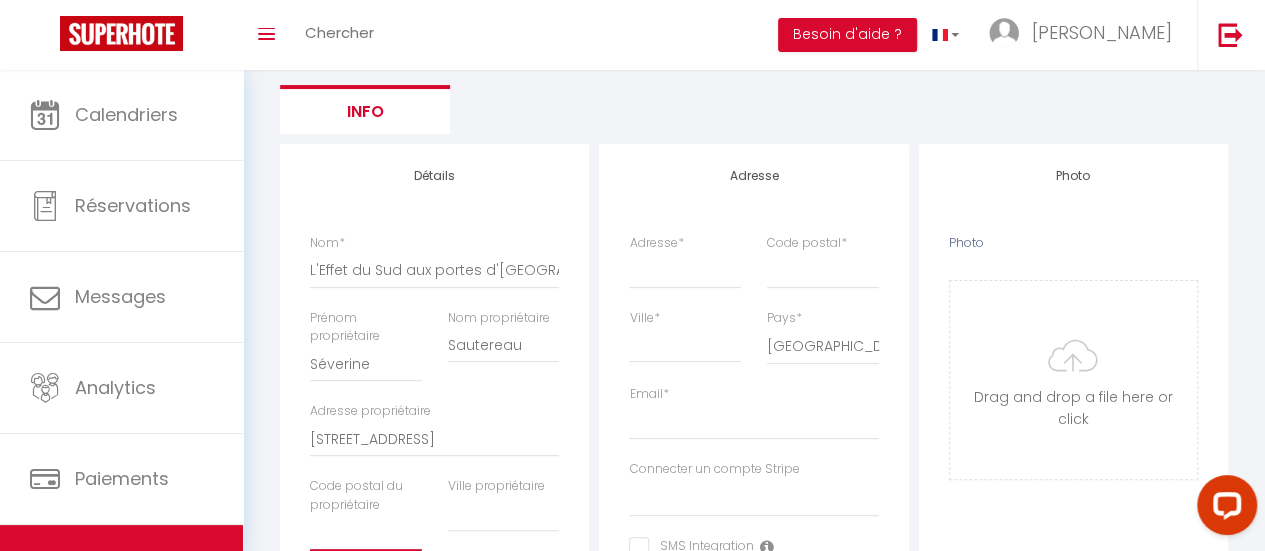 click at bounding box center (365, 533) 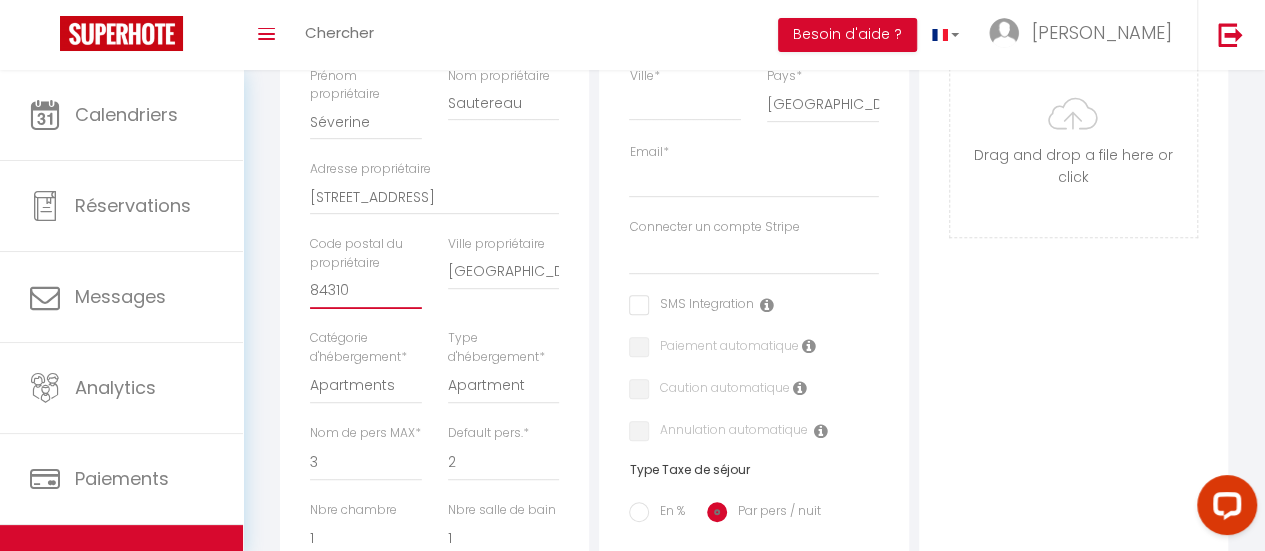 scroll, scrollTop: 504, scrollLeft: 0, axis: vertical 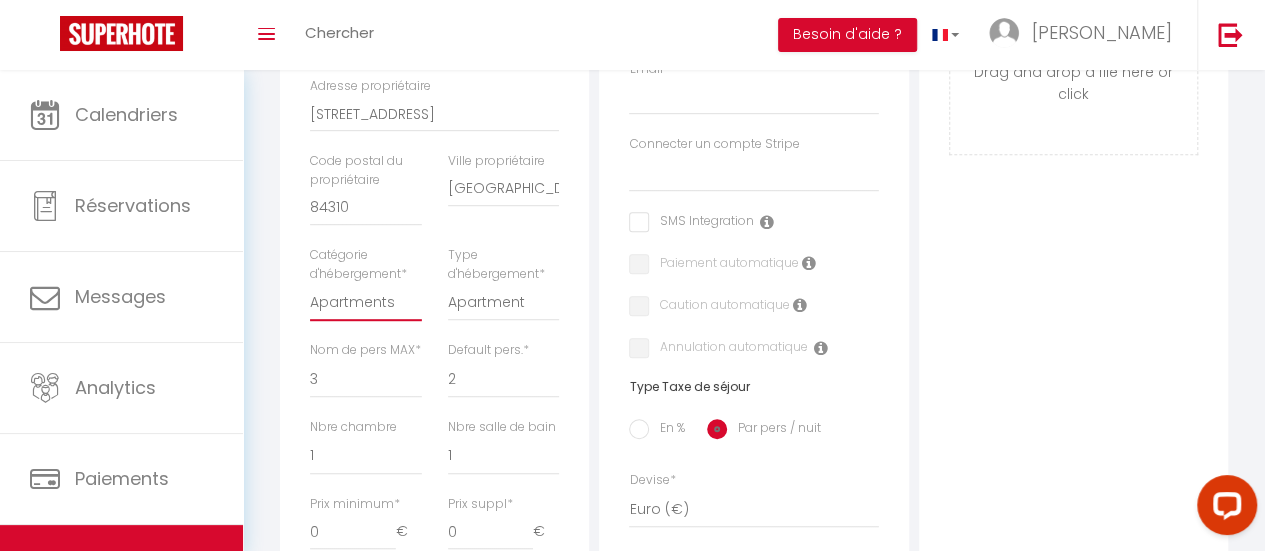 click on "Apartments
Houses
Secondary units
Unique Homes
BNB
Others" at bounding box center [365, 302] 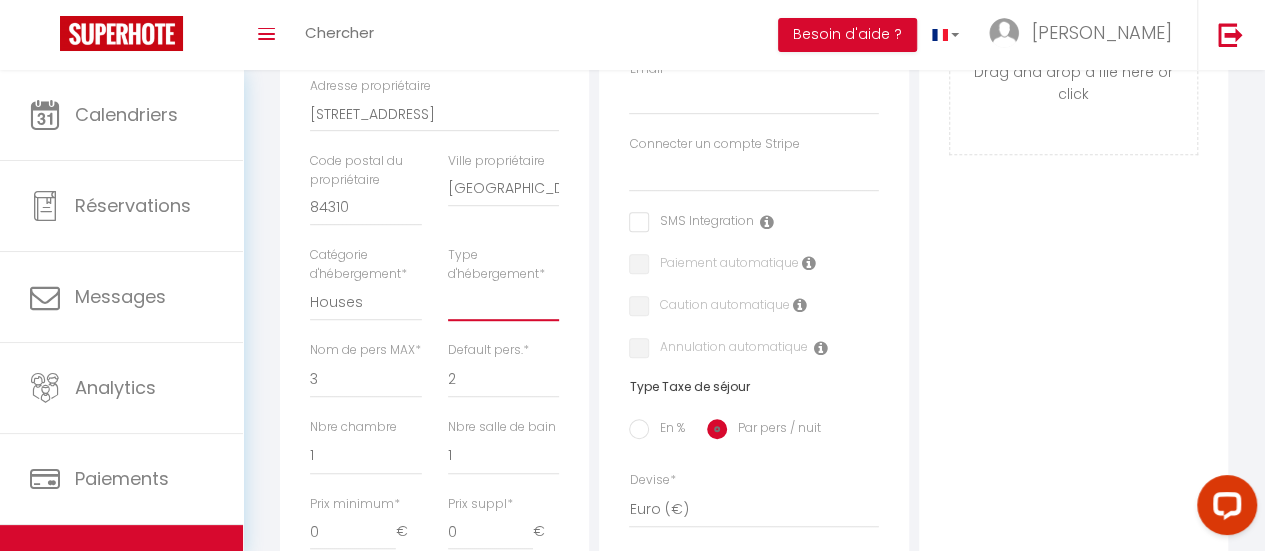 click on "House
Cabin
Villa
Townhouse
Cottage
Bungalow
Earthhouse
Houseboat
Hut
Farm Stay
Dome House
Chalet
Lighthouse" at bounding box center (503, 302) 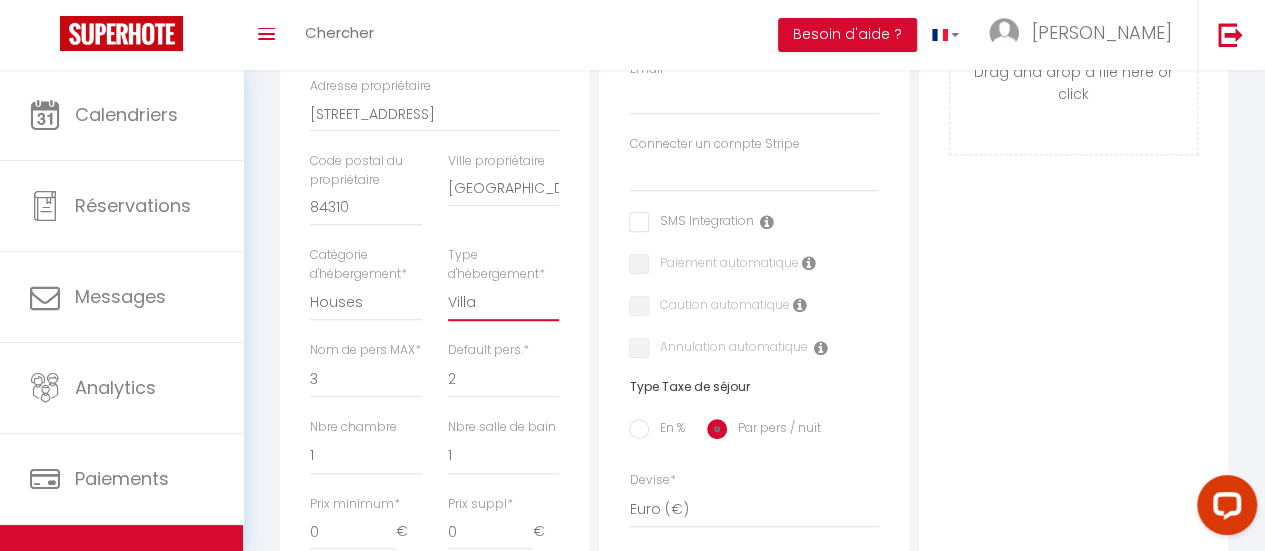 click on "House
Cabin
Villa
Townhouse
Cottage
Bungalow
Earthhouse
Houseboat
Hut
Farm Stay
Dome House
Chalet
Lighthouse" at bounding box center (503, 302) 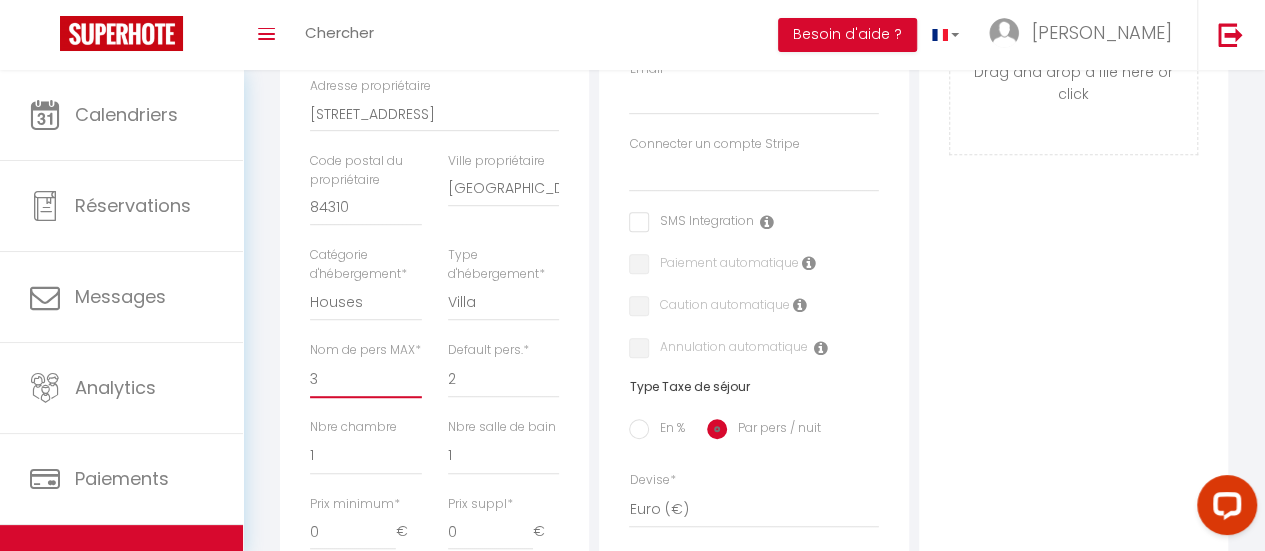 click on "1
2
3
4
5
6
7
8
9
10
11
12
13
14" at bounding box center (365, 379) 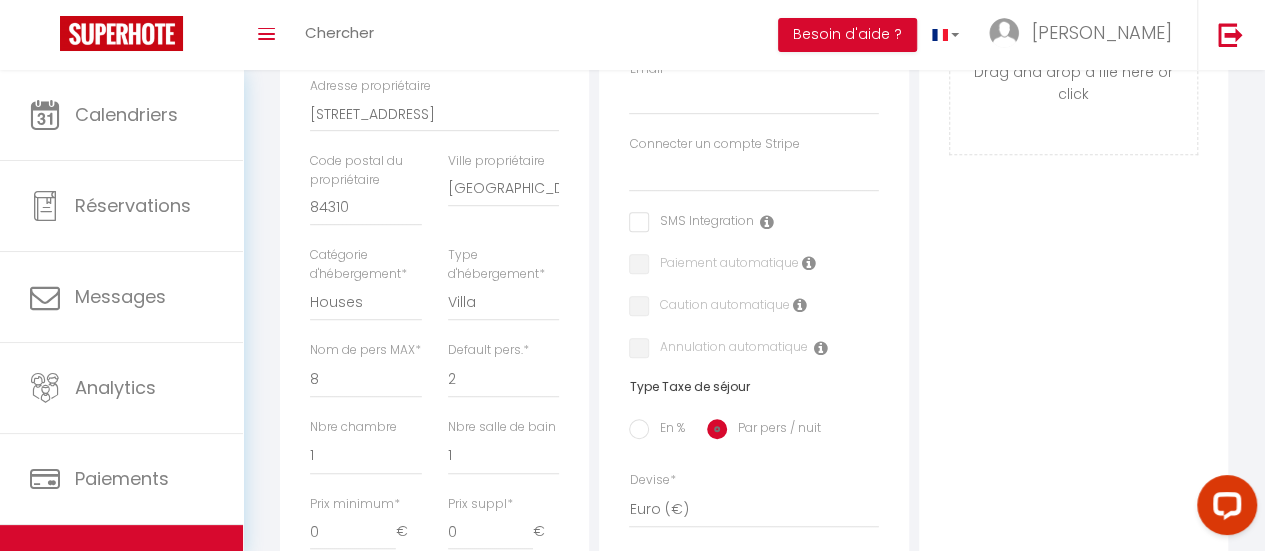 click on "Default pers.
*
1
2
3
4
5
6
7
8
9
10
11
12
13" at bounding box center (504, 379) 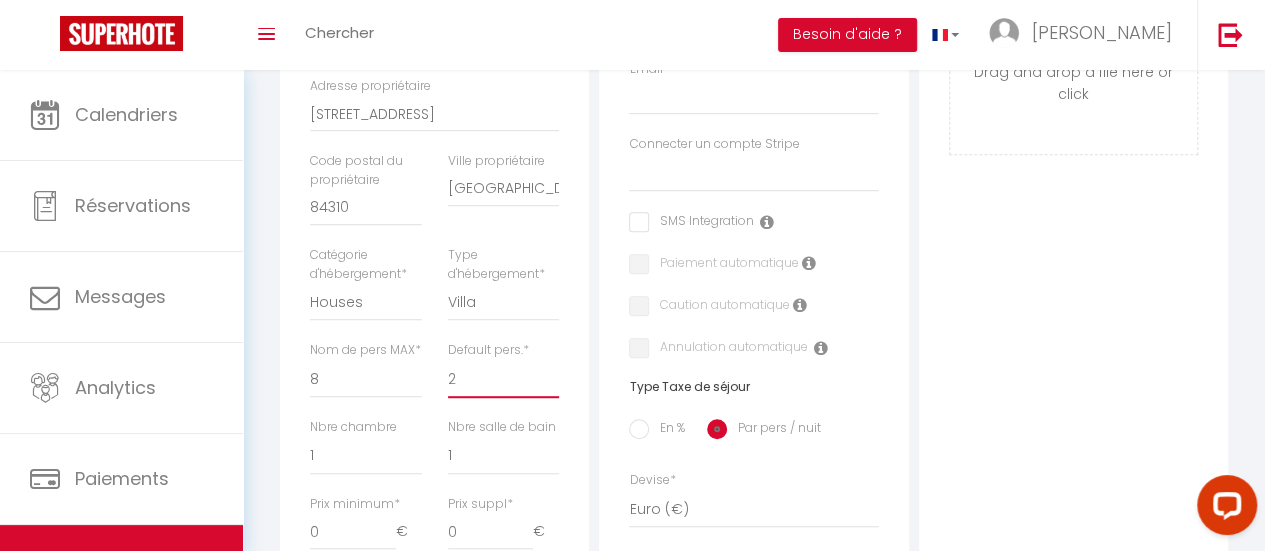 click on "1
2
3
4
5
6
7
8
9
10
11
12
13
14" at bounding box center [503, 379] 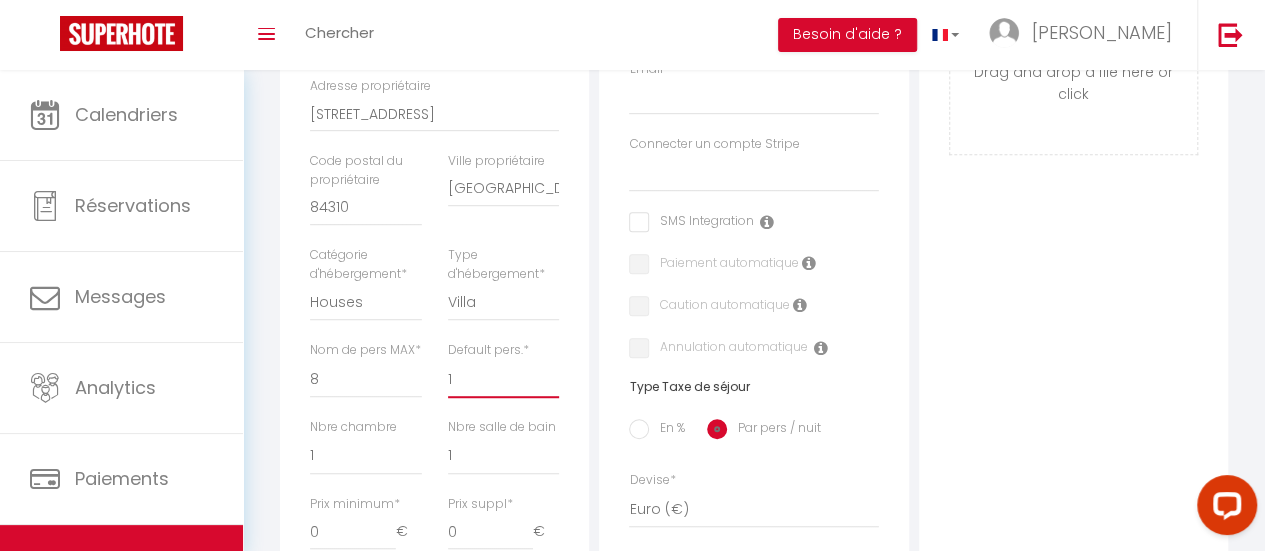 click on "1
2
3
4
5
6
7
8
9
10
11
12
13
14" at bounding box center (503, 379) 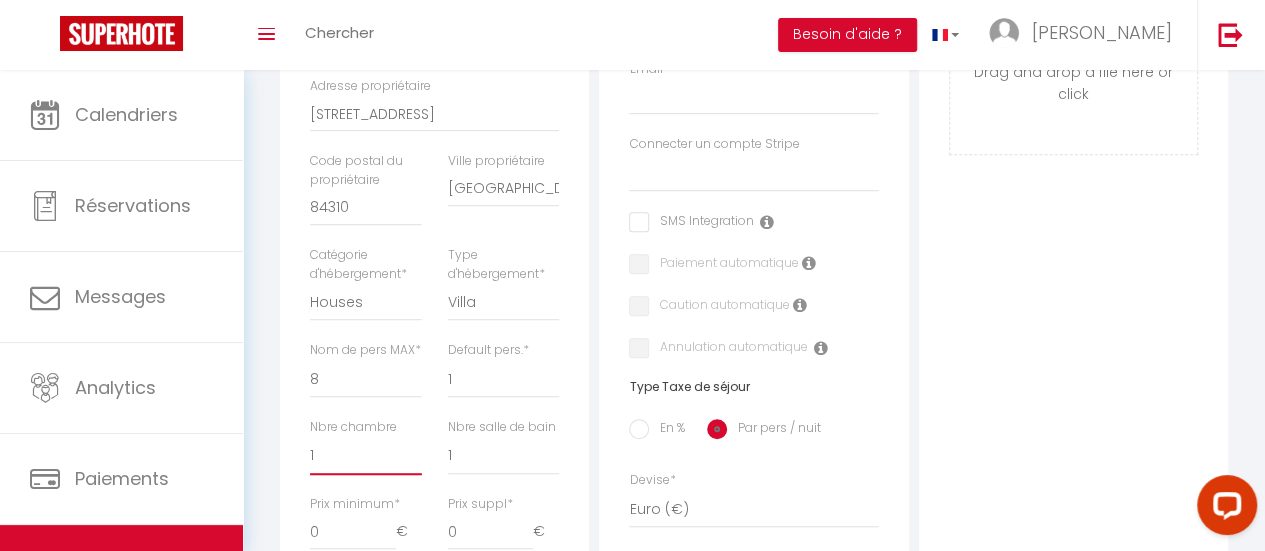 click on "0
1
2
3
4
5
6
7
8
9
10
11
12
13" at bounding box center [365, 456] 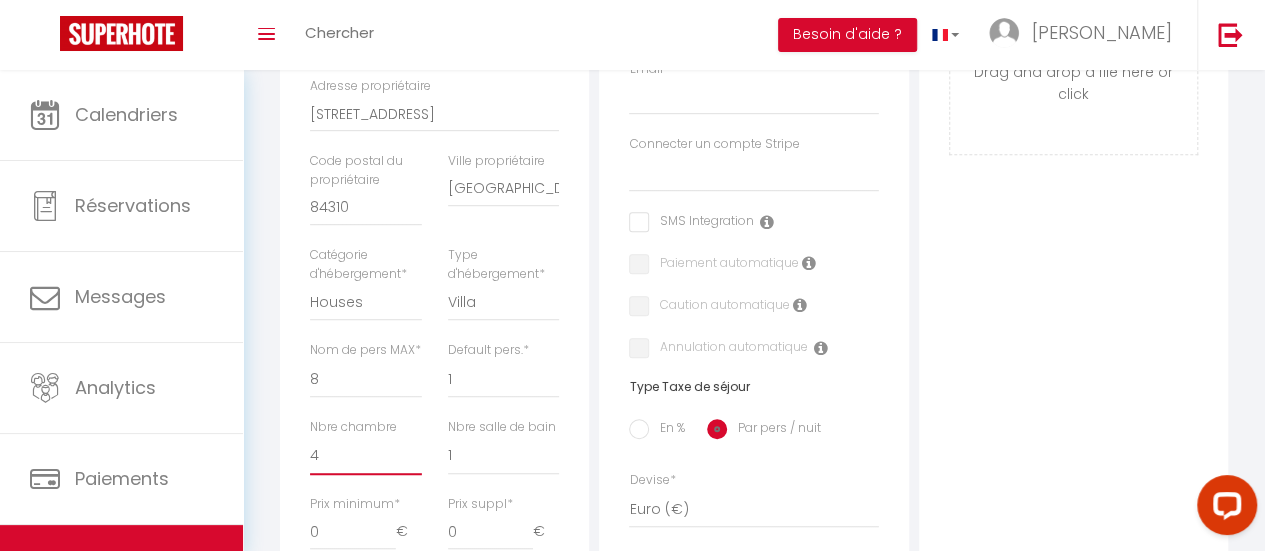 click on "0
1
2
3
4
5
6
7
8
9
10
11
12
13" at bounding box center (365, 456) 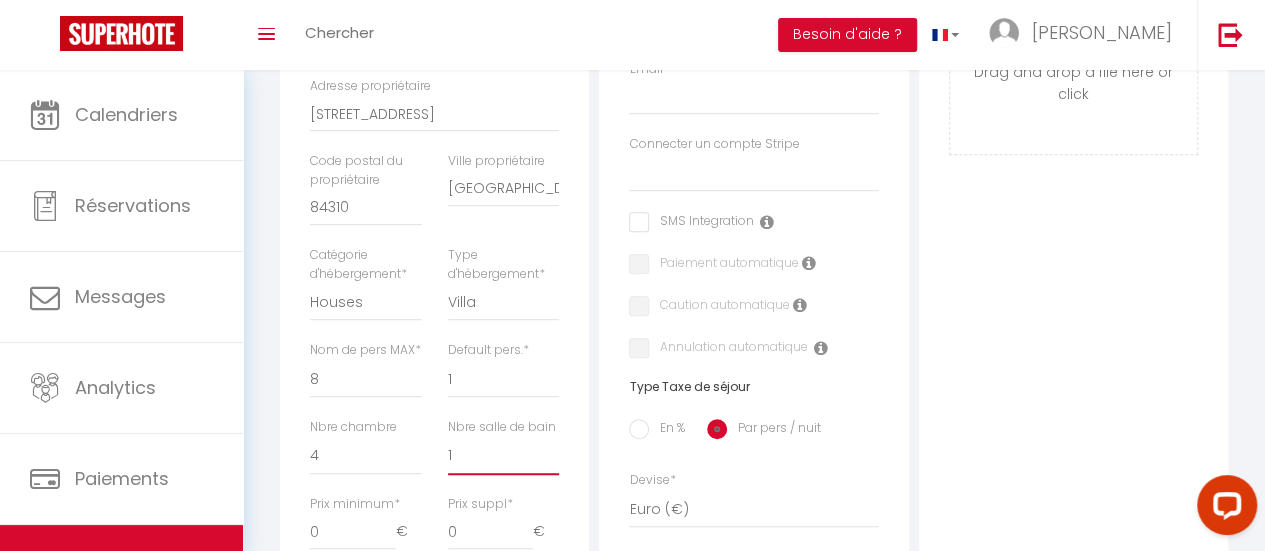 click on "0
1
2
3
4
5
6
7
8
9
10
11
12
13" at bounding box center (503, 456) 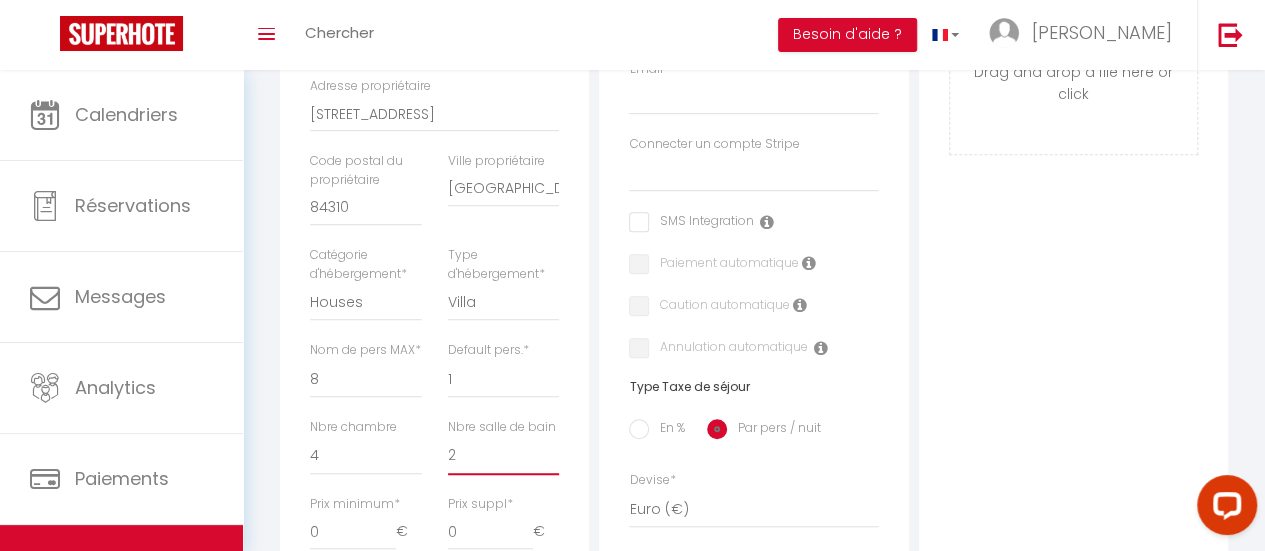 click on "0
1
2
3
4
5
6
7
8
9
10
11
12
13" at bounding box center [503, 456] 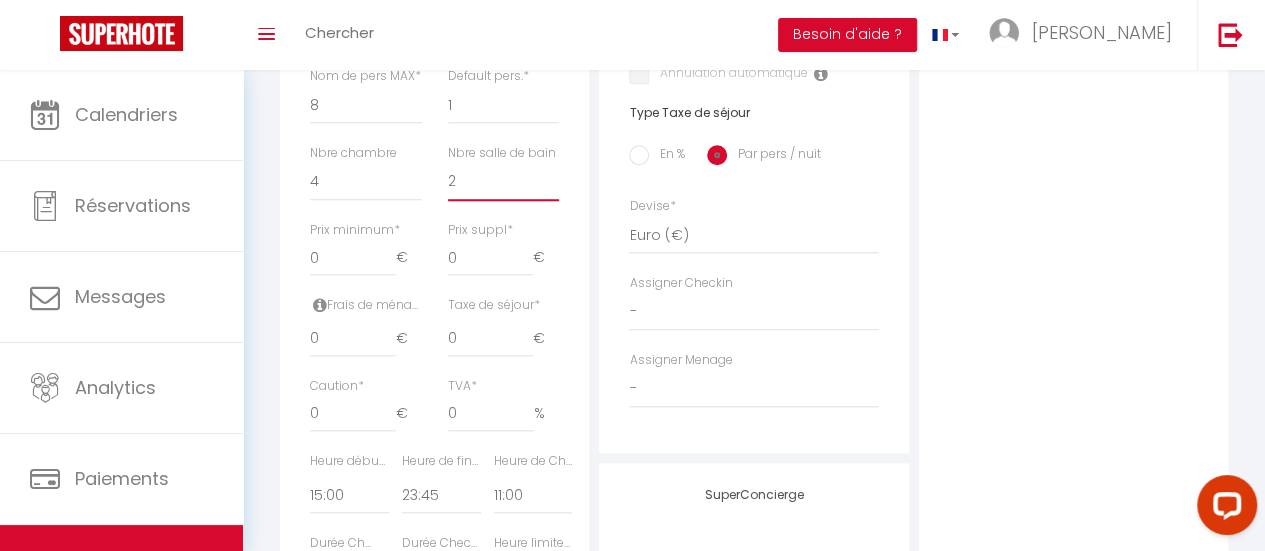scroll, scrollTop: 799, scrollLeft: 0, axis: vertical 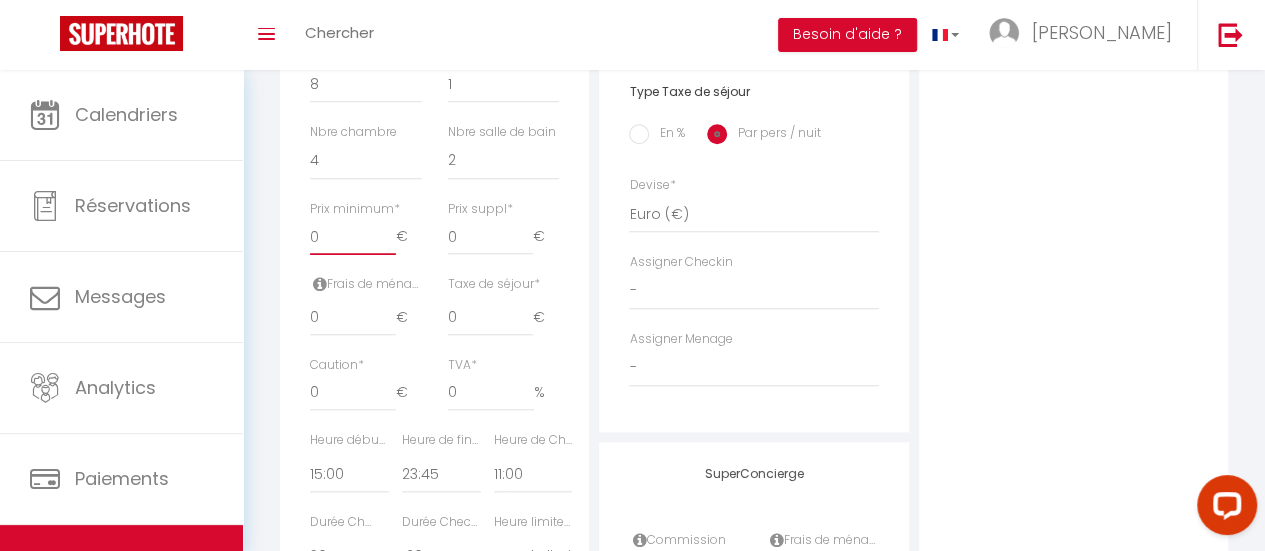 click on "0" at bounding box center [352, 237] 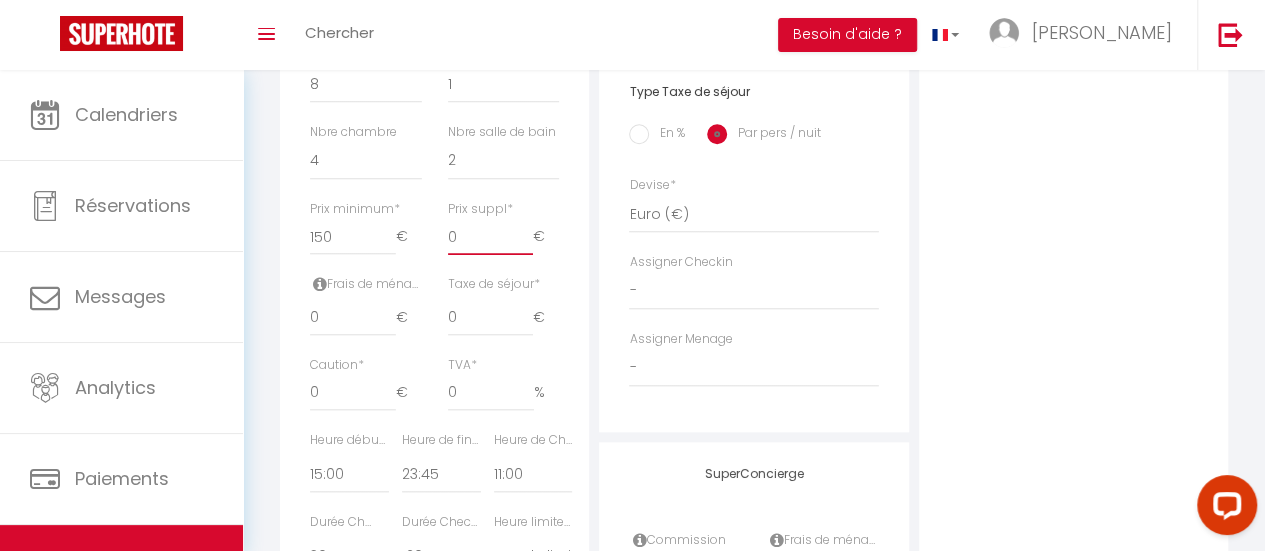 click on "0" at bounding box center [490, 237] 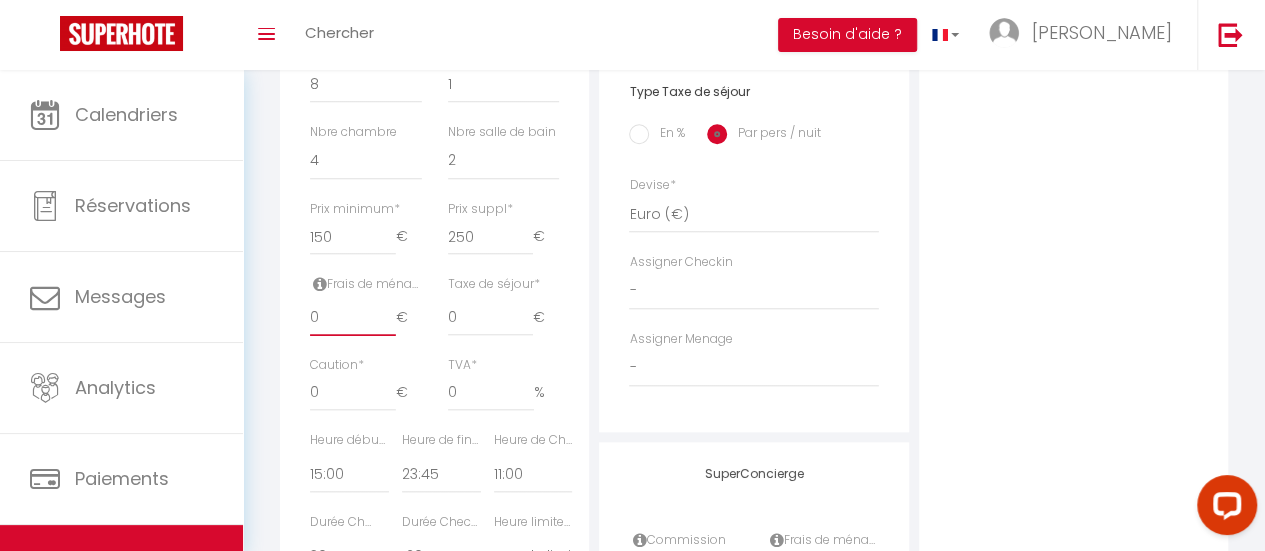 click on "0" at bounding box center (352, 318) 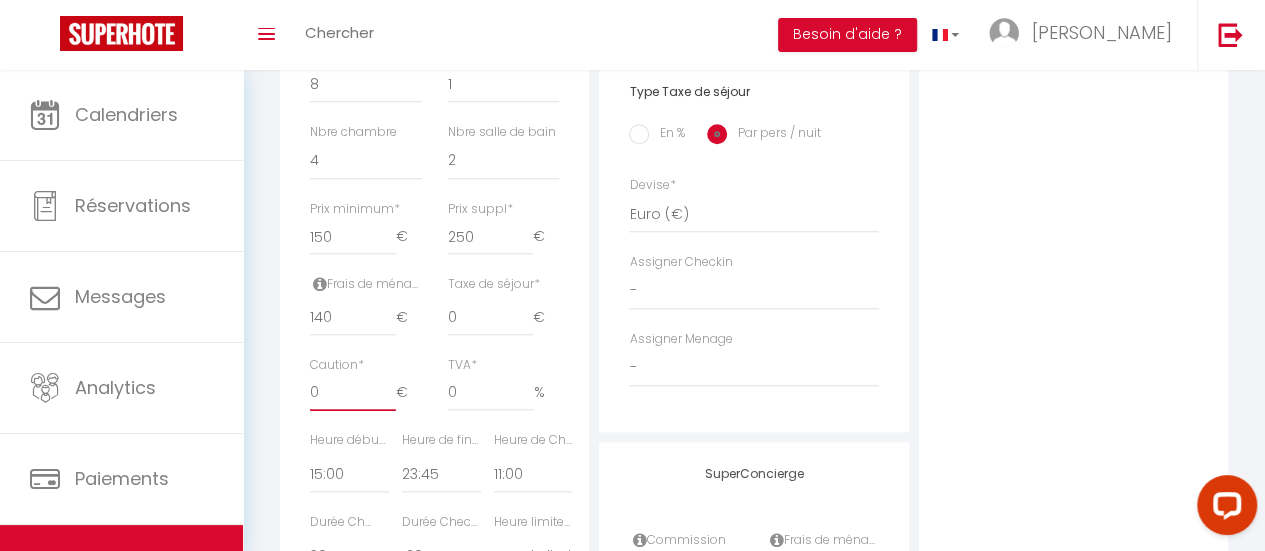 click on "0" at bounding box center (352, 393) 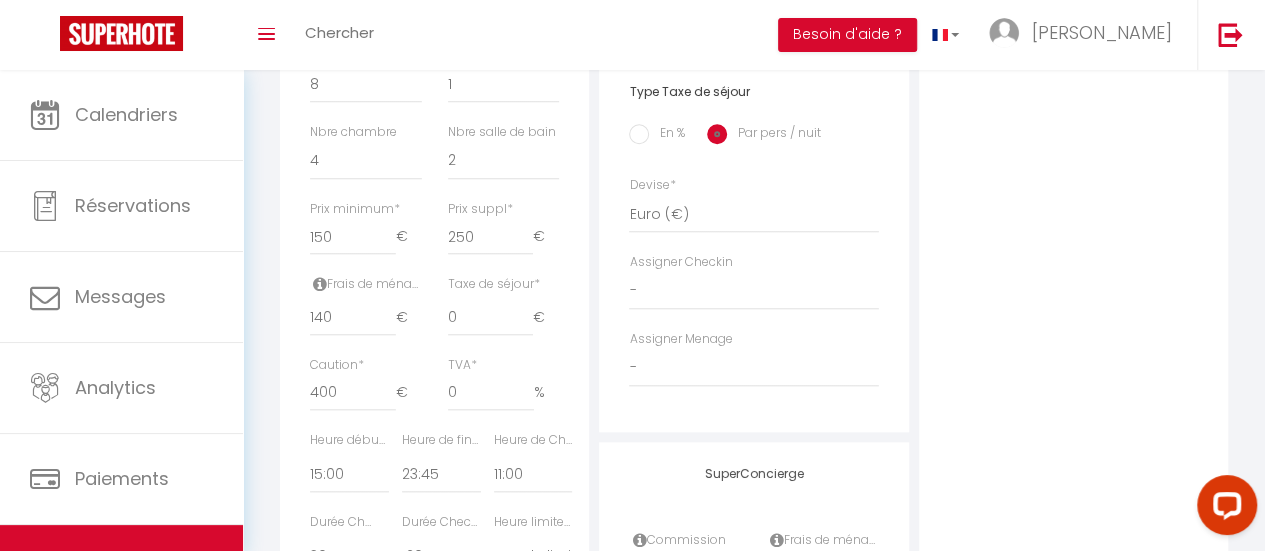 click on "TVA
*   0   %" at bounding box center (504, 393) 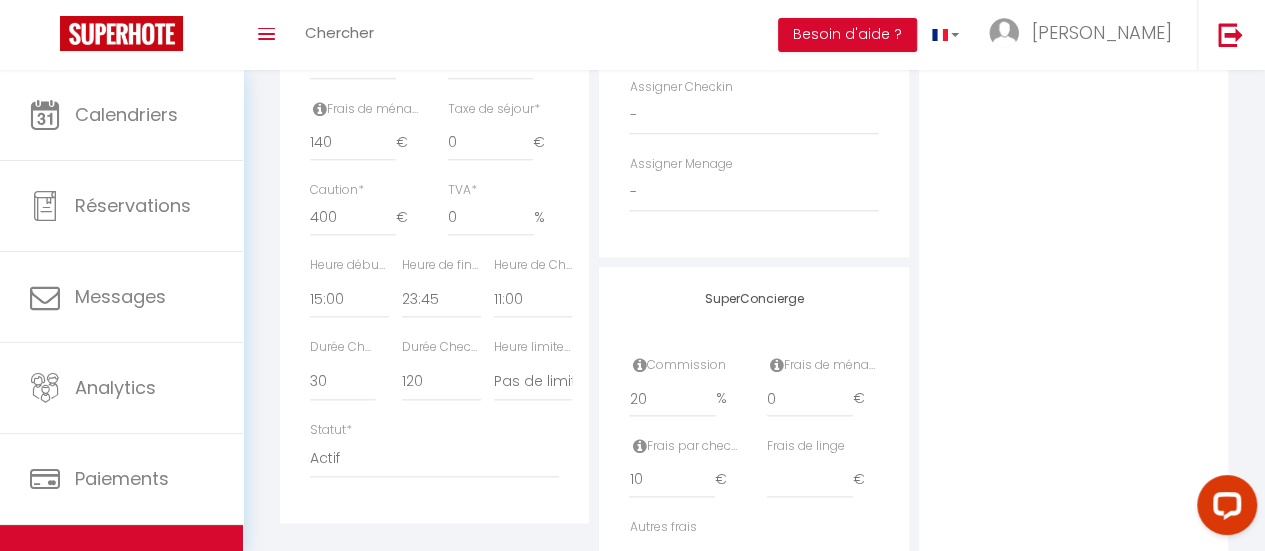 scroll, scrollTop: 976, scrollLeft: 0, axis: vertical 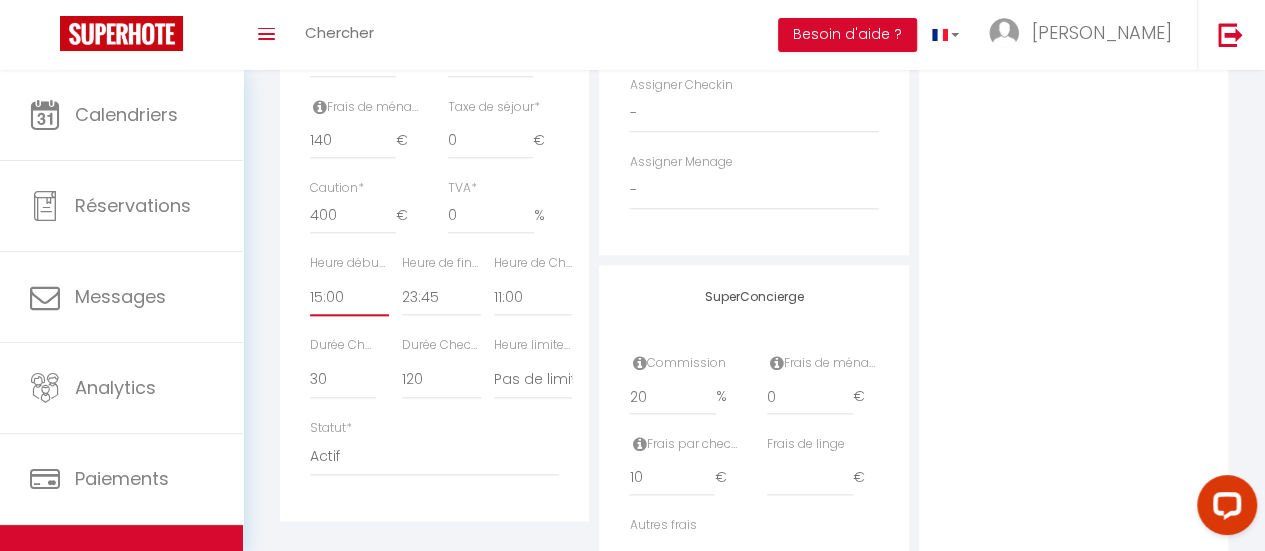 click on "00:00
00:15
00:30
00:45
01:00
01:15
01:30
01:45
02:00
02:15
02:30
02:45
03:00" at bounding box center (349, 297) 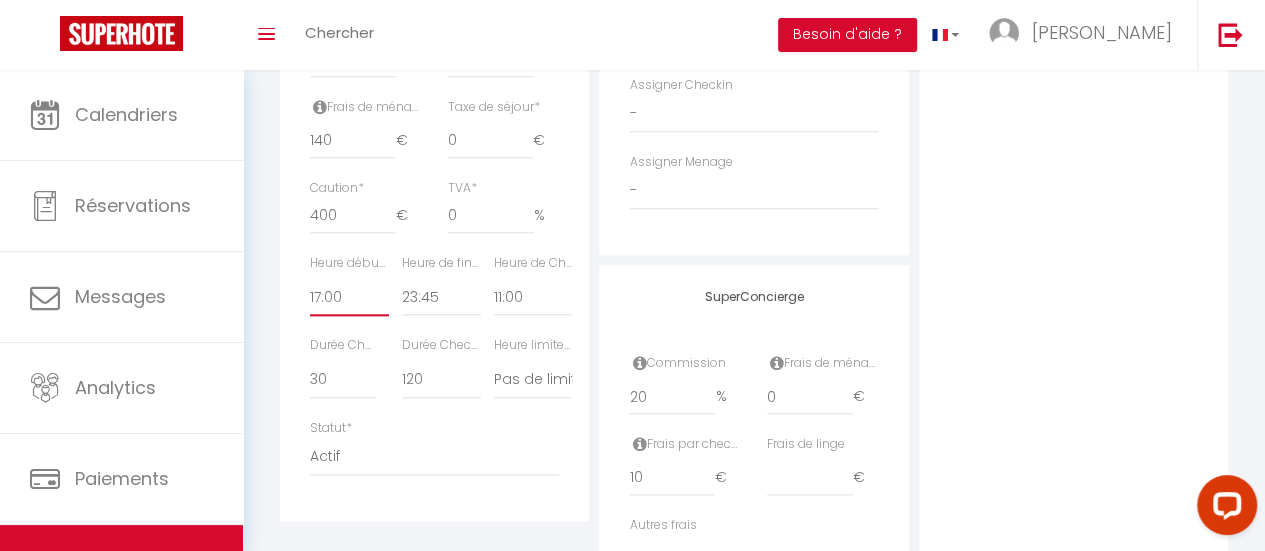 click on "00:00
00:15
00:30
00:45
01:00
01:15
01:30
01:45
02:00
02:15
02:30
02:45
03:00" at bounding box center [349, 297] 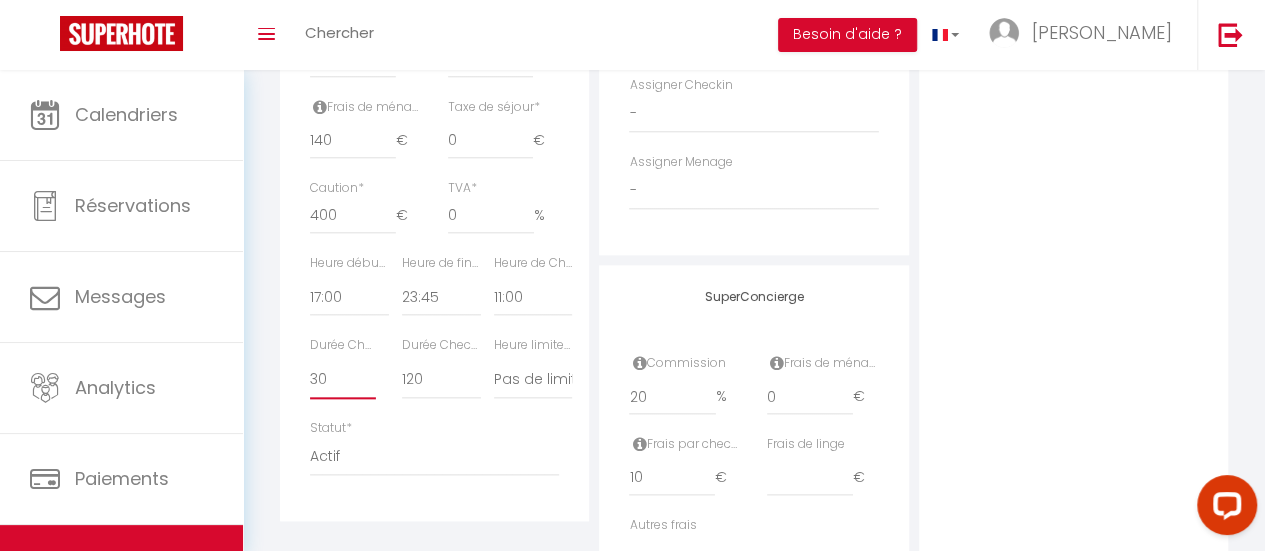 click on "15
30
45
60
75
90
105
120
135
150
165
180
195
210" at bounding box center [343, 380] 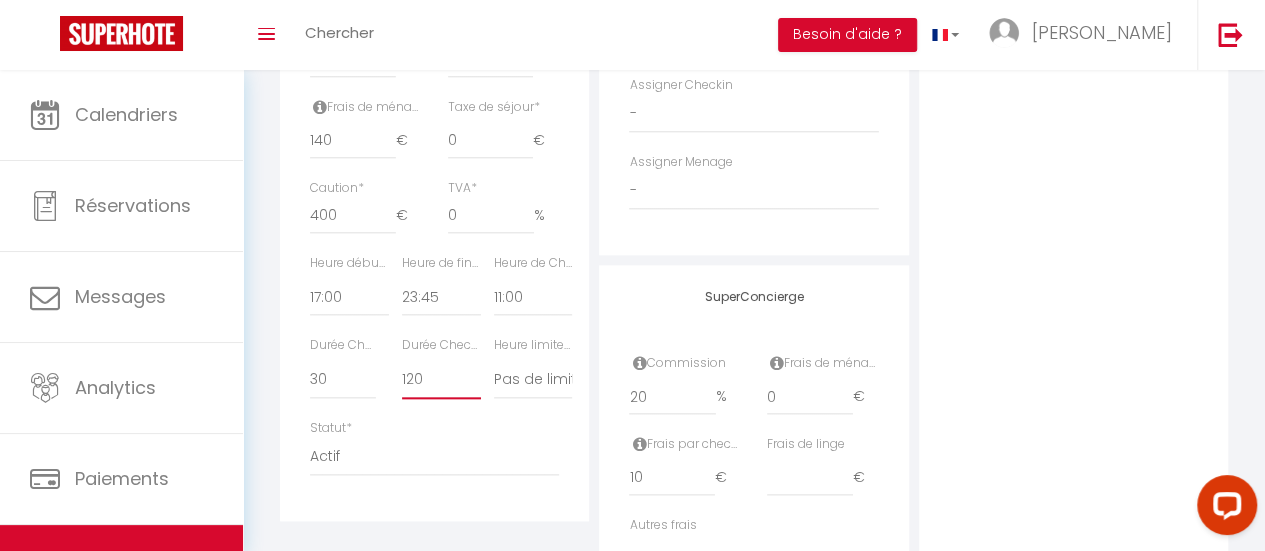 click on "15
30
45
60
75
90
105
120
135
150
165
180
195
210" at bounding box center (441, 380) 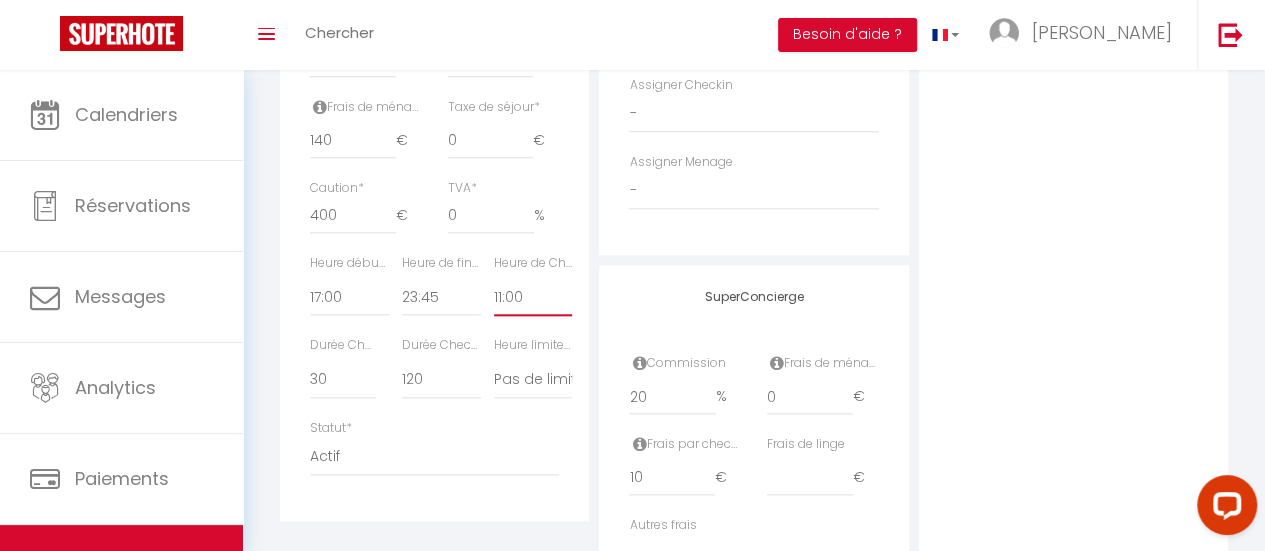 click on "00:00
00:15
00:30
00:45
01:00
01:15
01:30
01:45
02:00
02:15
02:30
02:45
03:00" at bounding box center (533, 297) 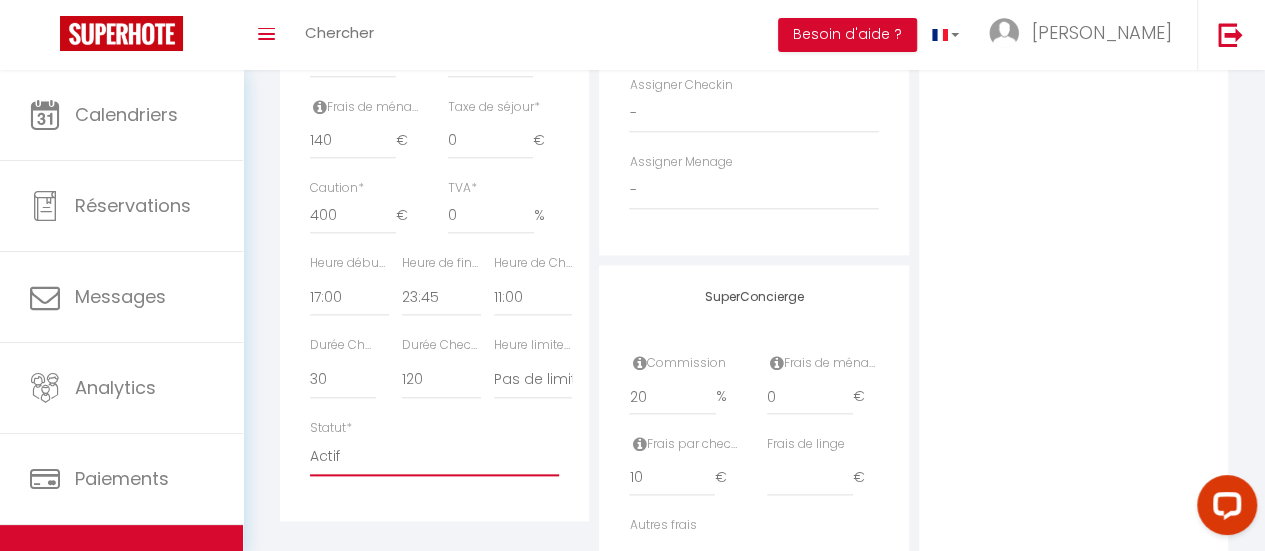 click on "Actif
Pas actif" at bounding box center [434, 457] 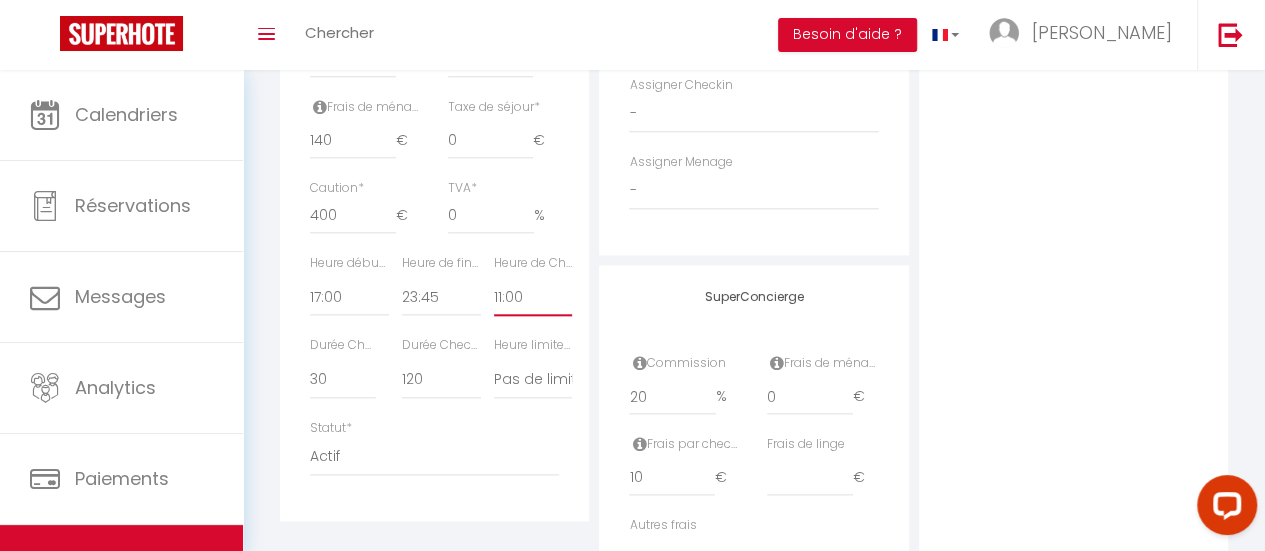 click on "00:00
00:15
00:30
00:45
01:00
01:15
01:30
01:45
02:00
02:15
02:30
02:45
03:00" at bounding box center (533, 297) 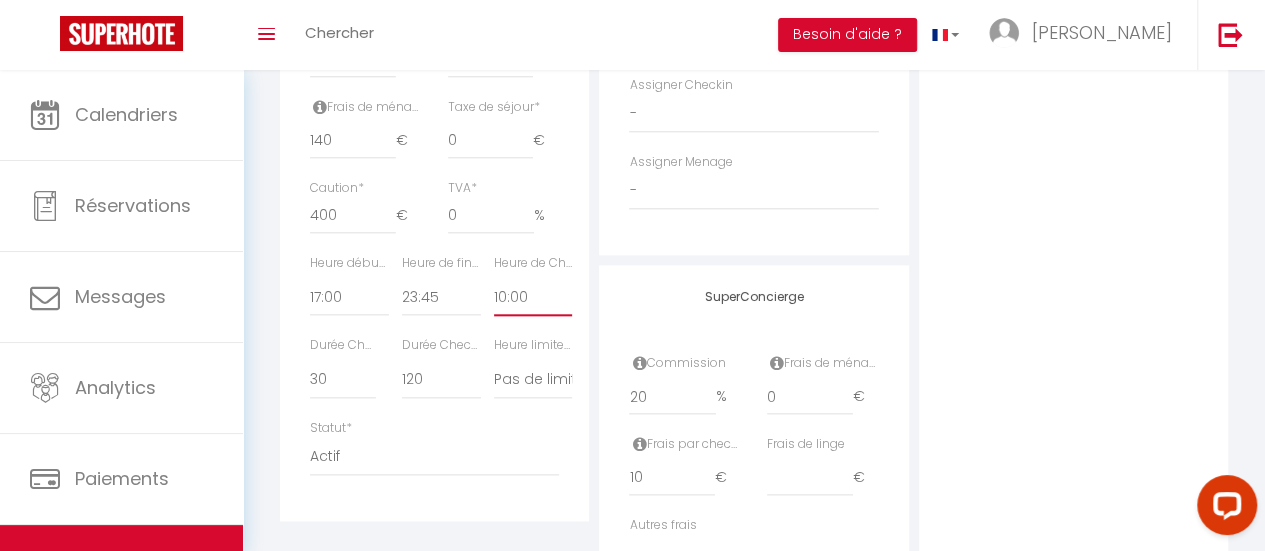 click on "00:00
00:15
00:30
00:45
01:00
01:15
01:30
01:45
02:00
02:15
02:30
02:45
03:00" at bounding box center [533, 297] 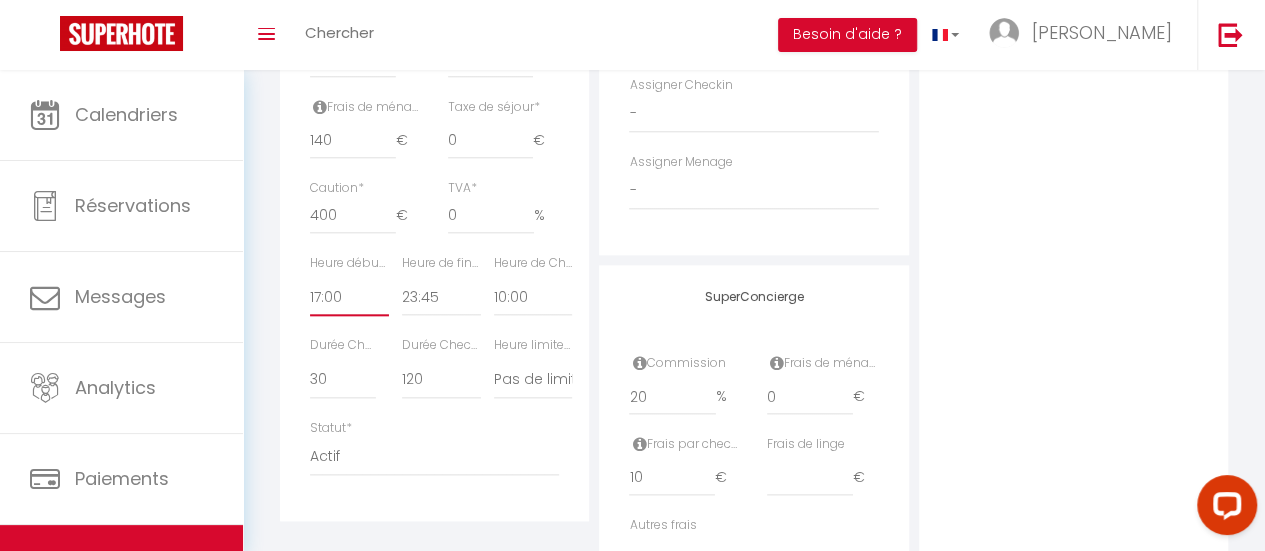 click on "00:00
00:15
00:30
00:45
01:00
01:15
01:30
01:45
02:00
02:15
02:30
02:45
03:00" at bounding box center [349, 297] 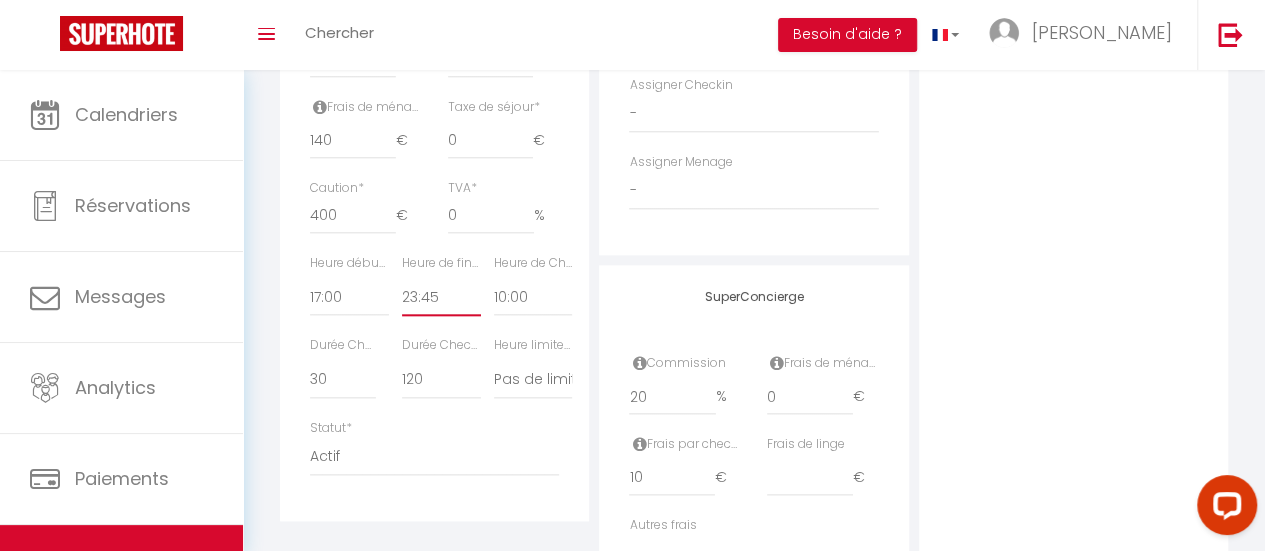 click on "00:00
00:15
00:30
00:45
01:00
01:15
01:30
01:45
02:00
02:15
02:30
02:45
03:00" at bounding box center (441, 297) 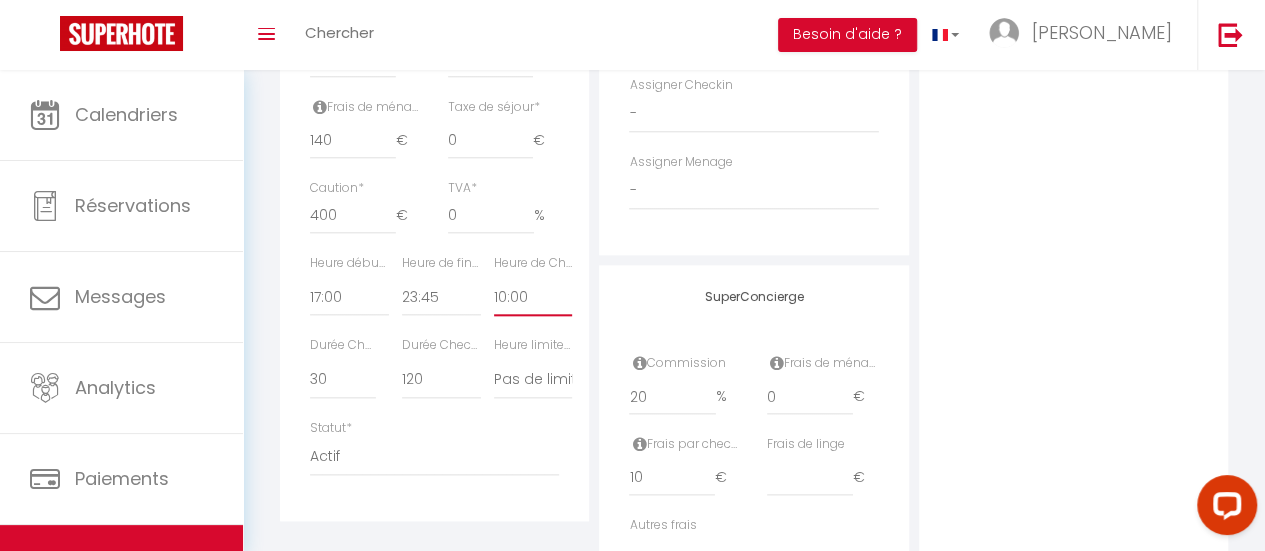 click on "00:00
00:15
00:30
00:45
01:00
01:15
01:30
01:45
02:00
02:15
02:30
02:45
03:00" at bounding box center [533, 297] 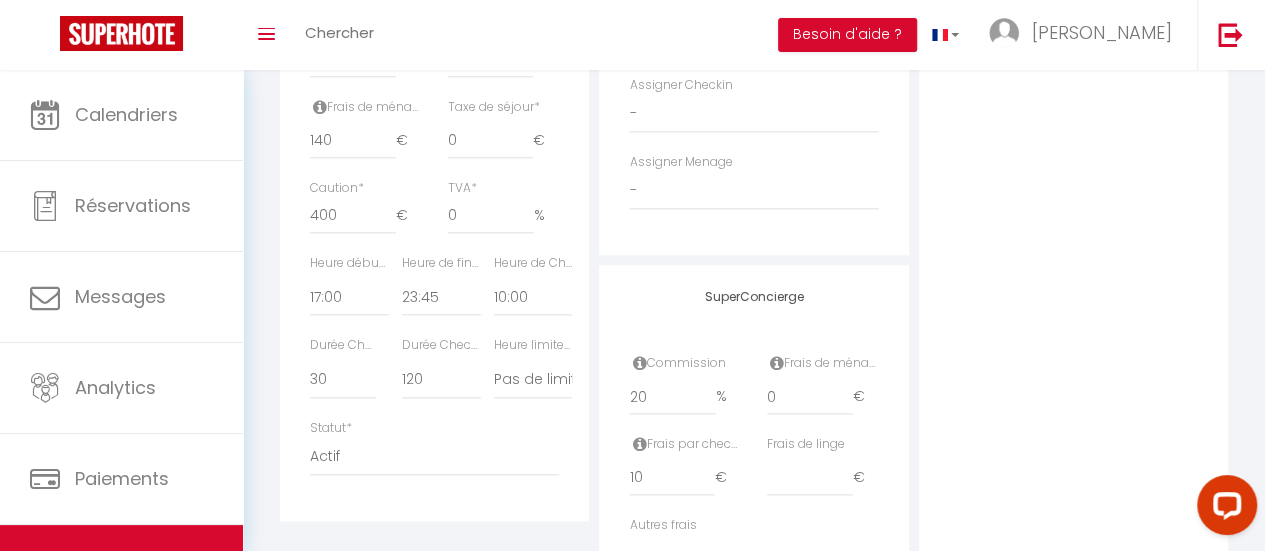 click on "Heure limite réservation
Pas de limite
01:00
02:00
03:00
04:00
05:00
06:00
07:00
08:00
09:00
10:00
11:00" at bounding box center [527, 377] 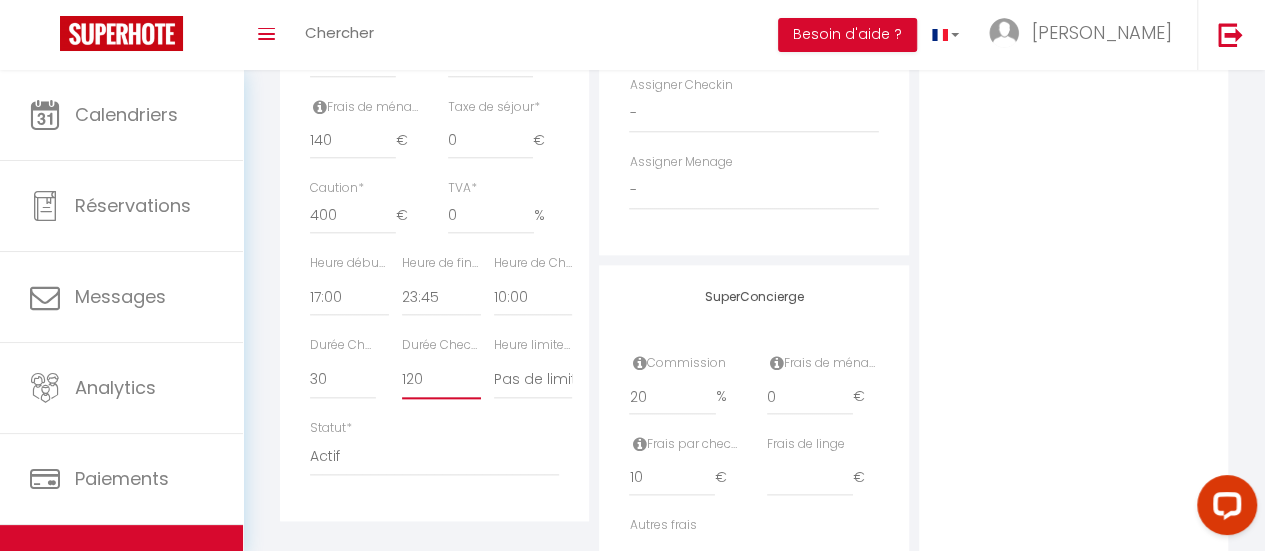 click on "15
30
45
60
75
90
105
120
135
150
165
180
195
210" at bounding box center [441, 380] 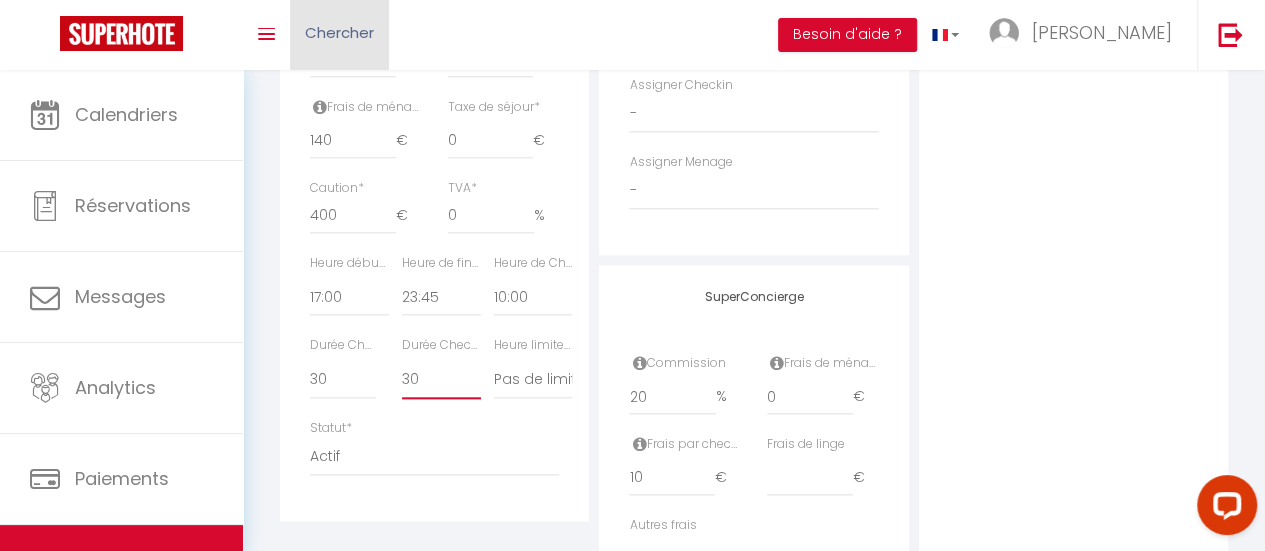 click on "15
30
45
60
75
90
105
120
135
150
165
180
195
210" at bounding box center (441, 380) 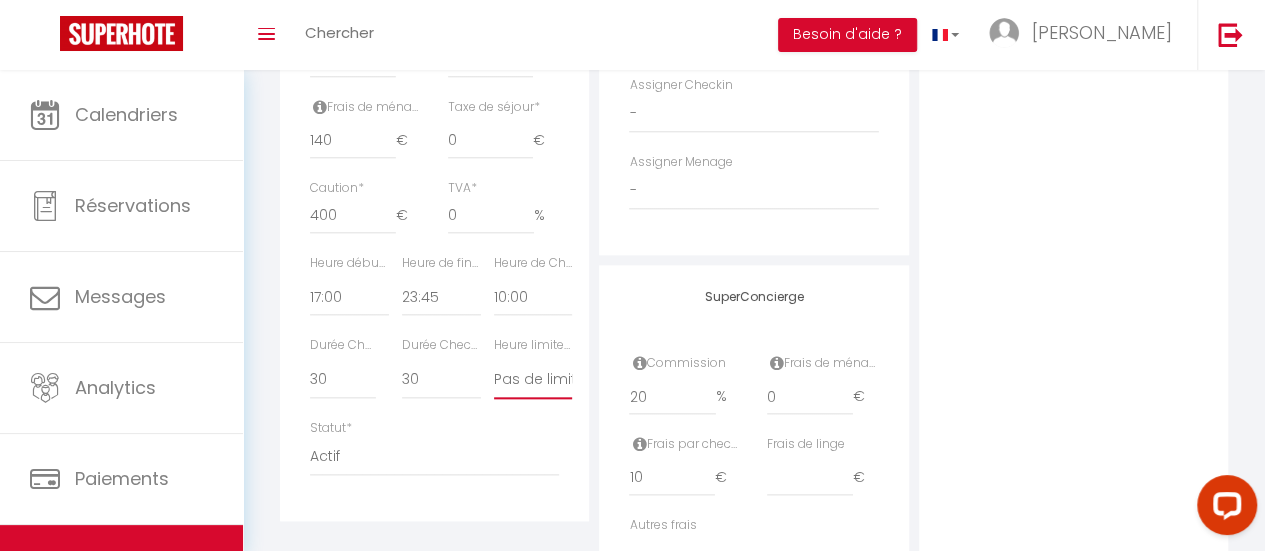 click on "Pas de limite
01:00
02:00
03:00
04:00
05:00
06:00
07:00
08:00
09:00
10:00
11:00
12:00" at bounding box center (533, 380) 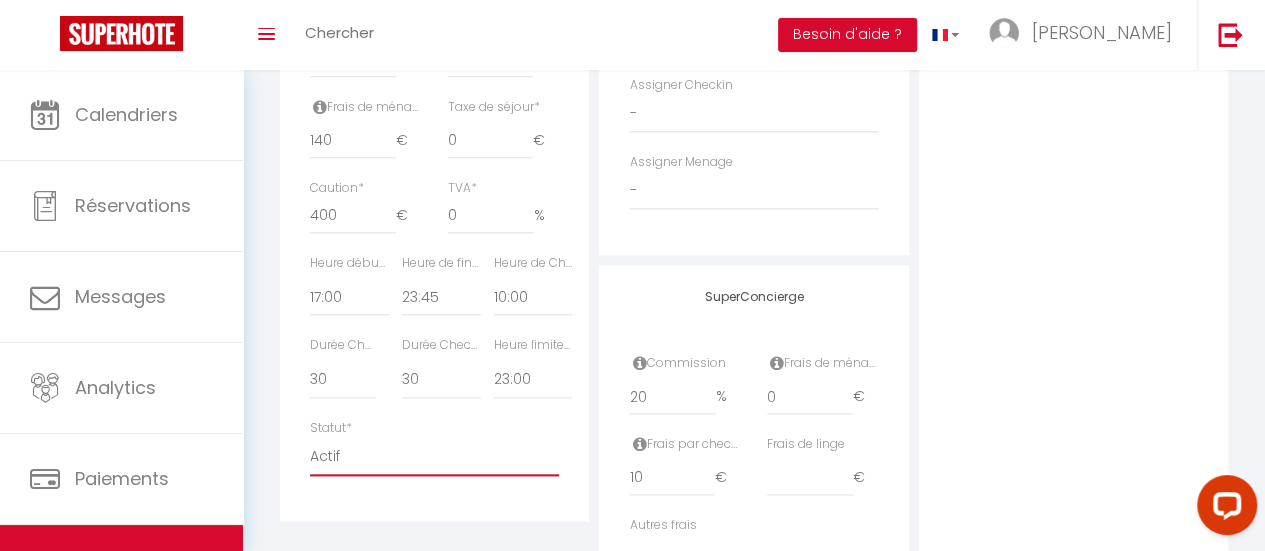 click on "Actif
Pas actif" at bounding box center (434, 457) 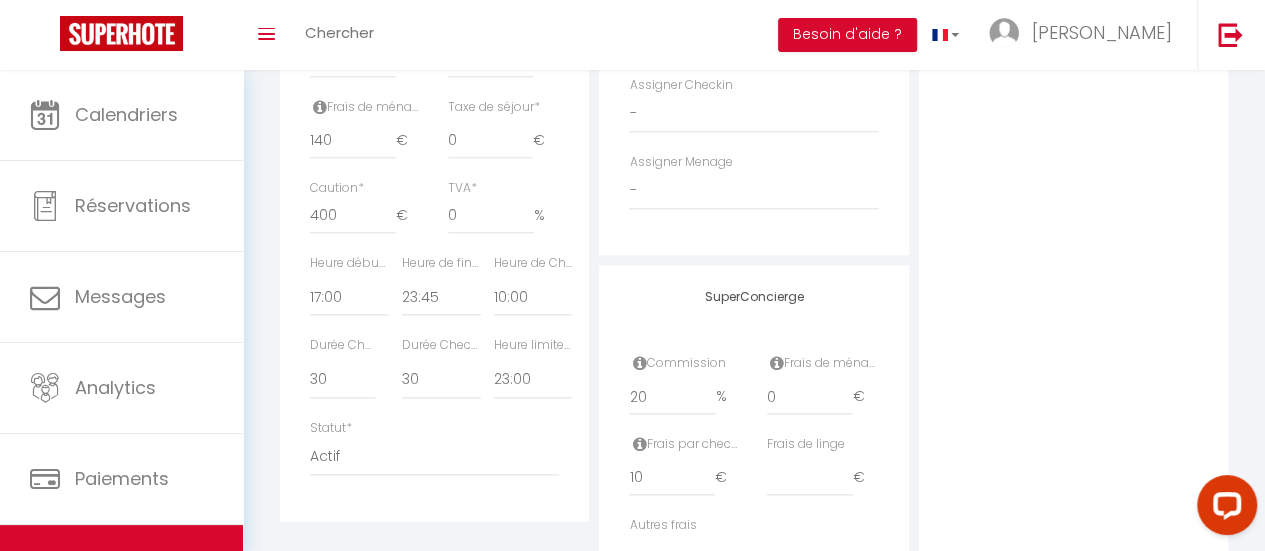 click on "Détails
Nom
*   L'Effet du Sud aux portes d'Avignon
Prénom propriétaire
Séverine
Nom propriétaire
Sautereau
Adresse propriétaire
7 impasse des jardins du sud
Code postal du propriétaire
84310
Ville propriétaire
Morières-lès-Avignon
Catégorie d'hébergement
*
Apartments
Houses
*     *     *             *   150   €   *   250   €   *   140" at bounding box center [434, -66] 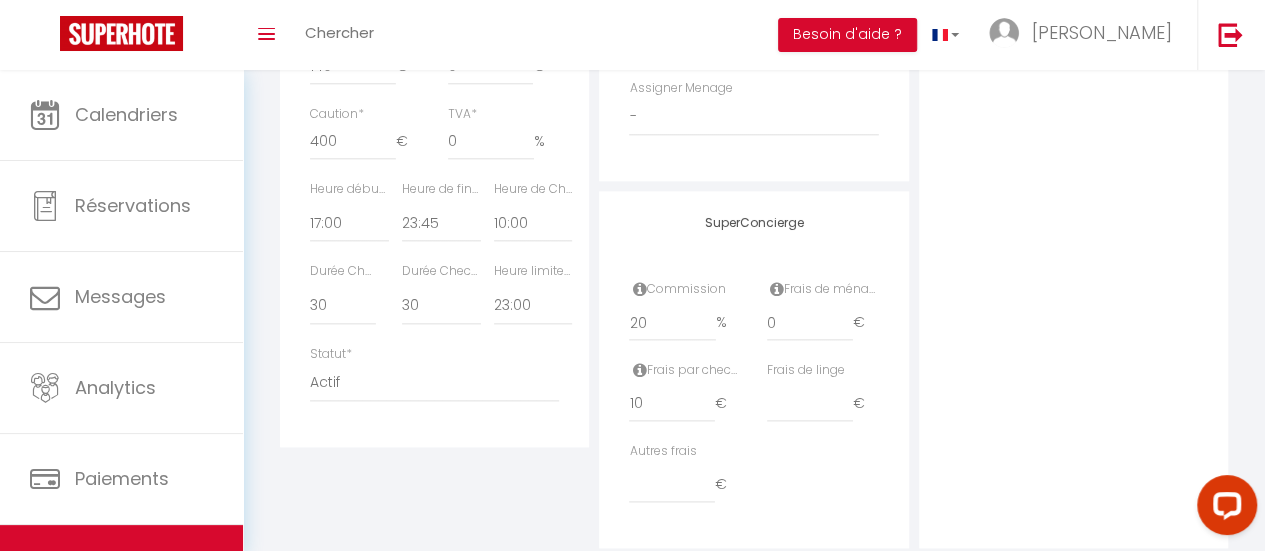 scroll, scrollTop: 1071, scrollLeft: 0, axis: vertical 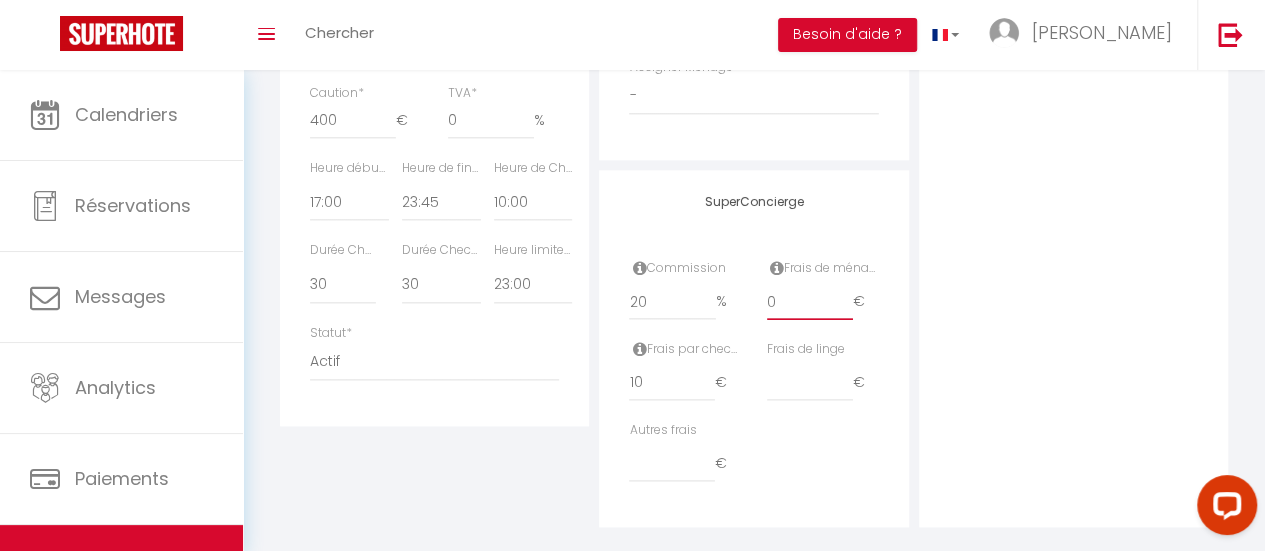click on "0" at bounding box center [809, 302] 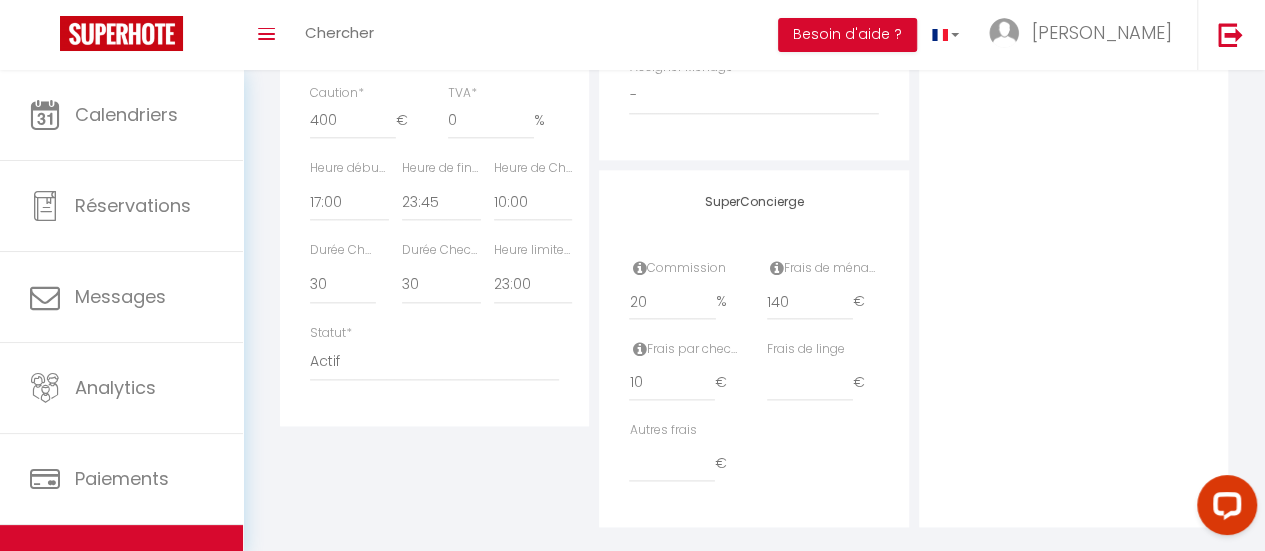 click on "Photo
Photo
Drag and drop a file here or click Ooops, something wrong appended. Remove   Drag and drop or click to replace" at bounding box center (1073, -111) 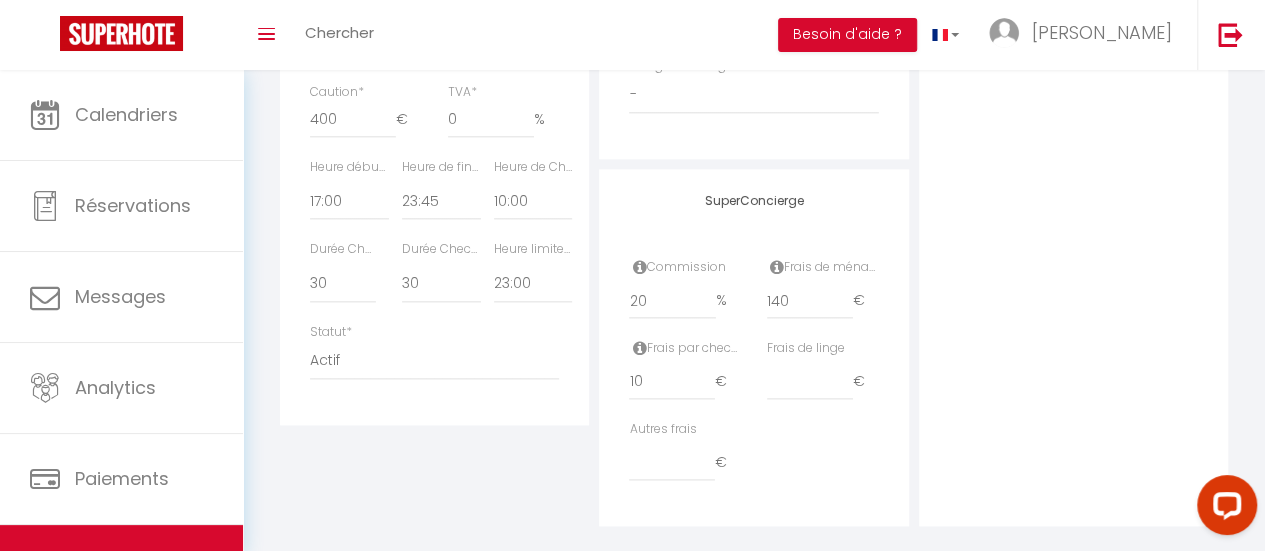 scroll, scrollTop: 1074, scrollLeft: 0, axis: vertical 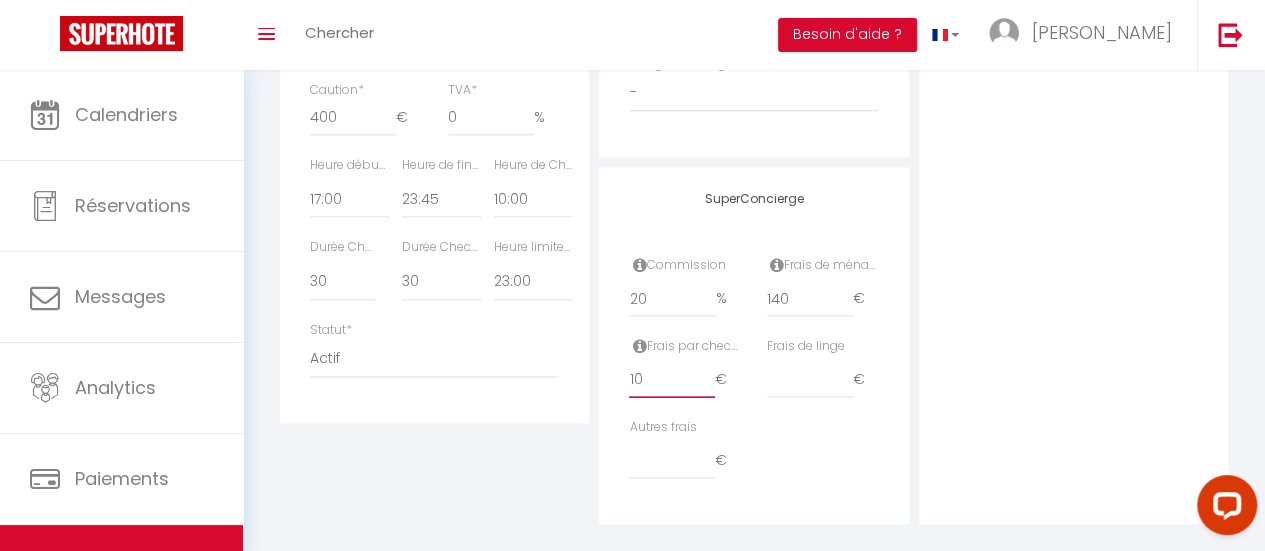 drag, startPoint x: 660, startPoint y: 379, endPoint x: 596, endPoint y: 377, distance: 64.03124 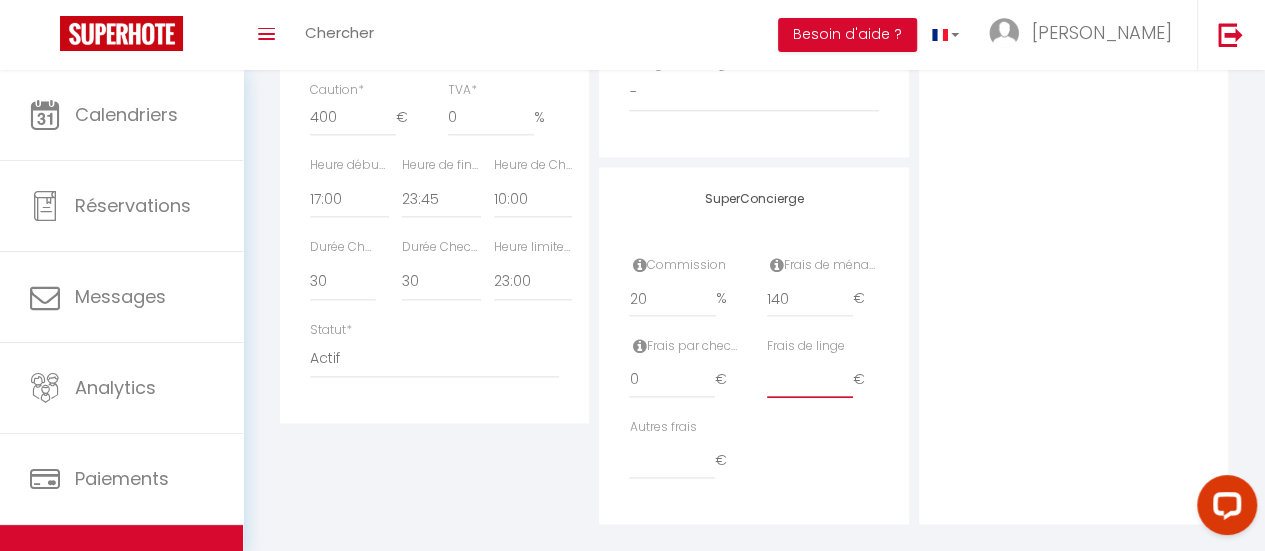click at bounding box center (809, 380) 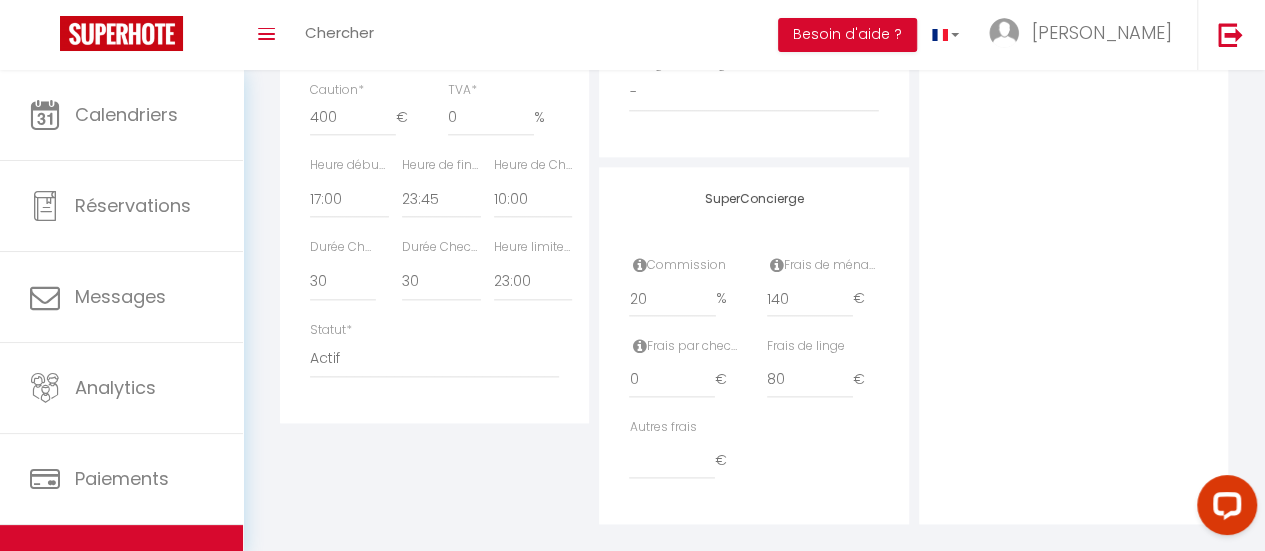 click on "Autres frais
€" at bounding box center (753, 458) 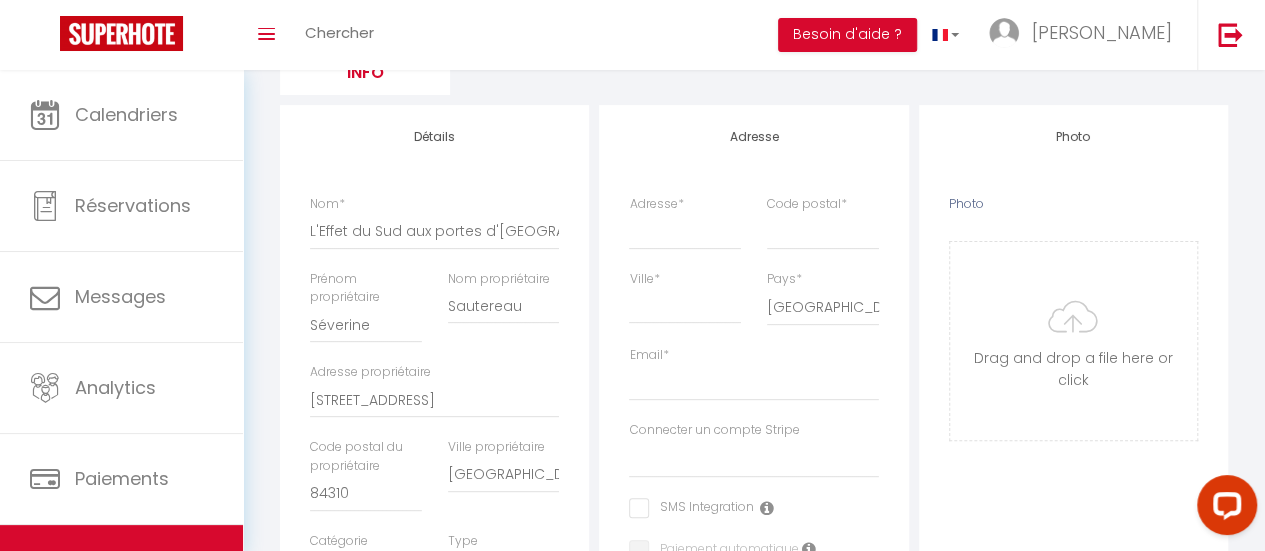 scroll, scrollTop: 224, scrollLeft: 0, axis: vertical 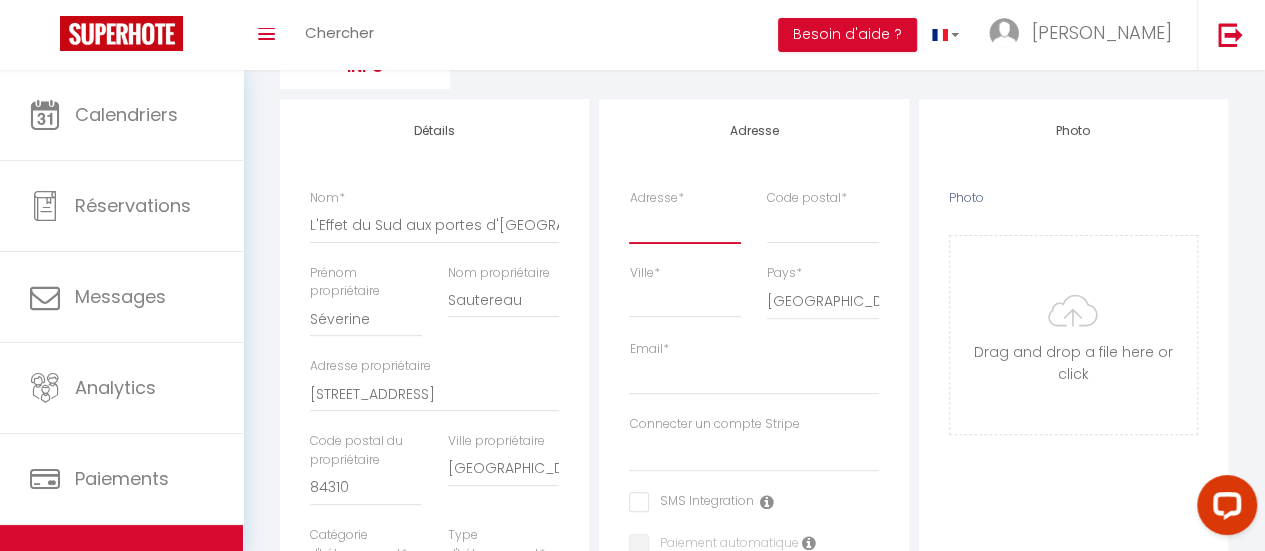click on "Adresse
*" at bounding box center (684, 225) 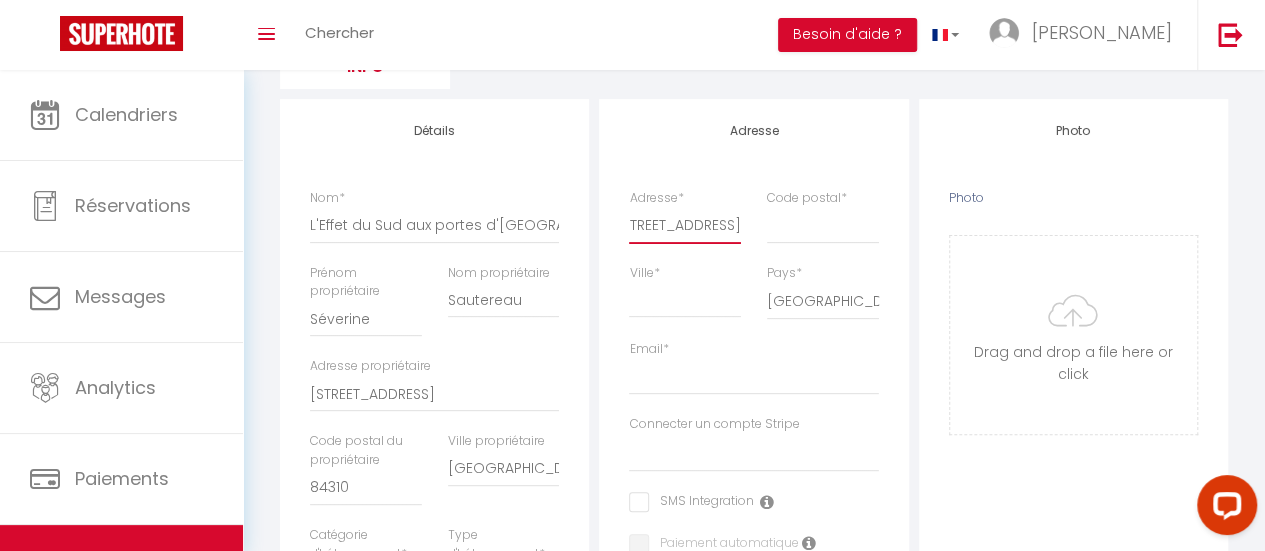 scroll, scrollTop: 0, scrollLeft: 94, axis: horizontal 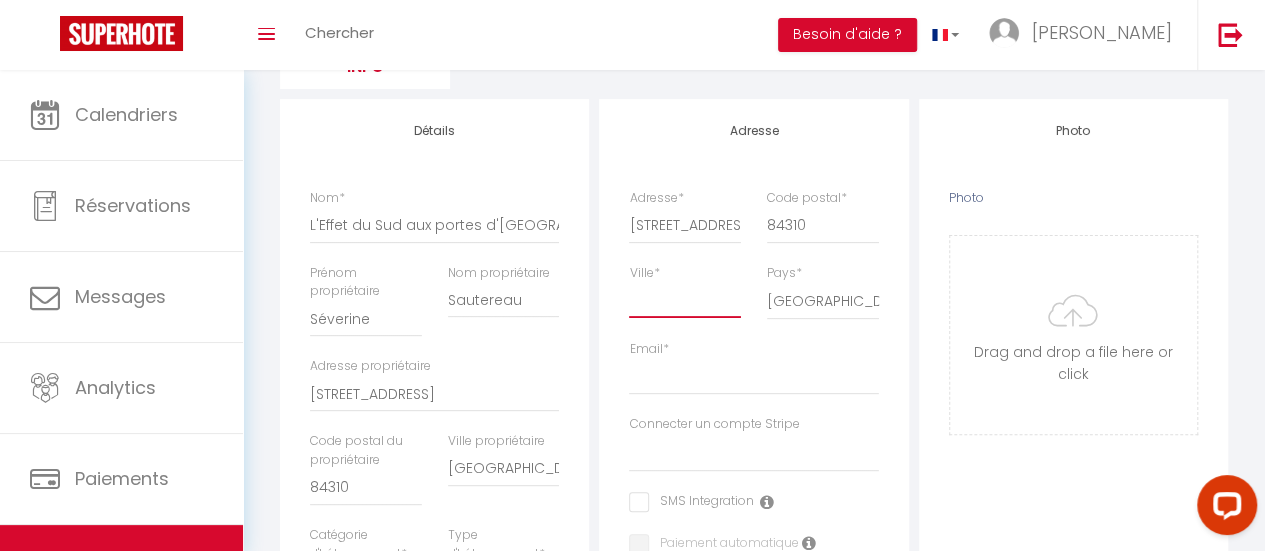 click on "Ville
*" at bounding box center [684, 300] 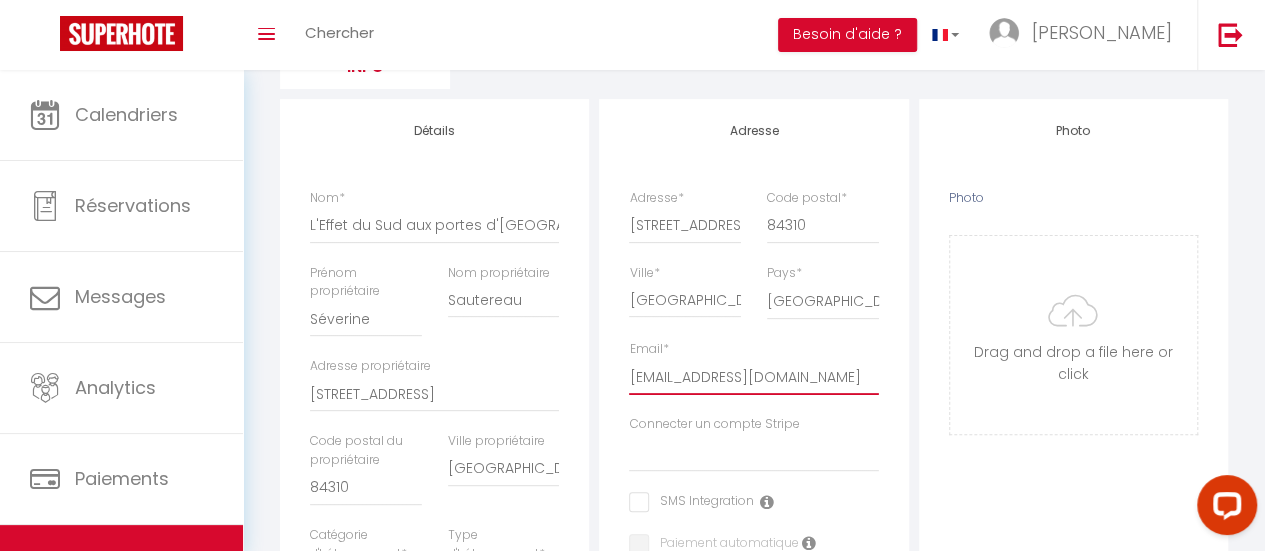 click on "[EMAIL_ADDRESS][DOMAIN_NAME]" at bounding box center (753, 377) 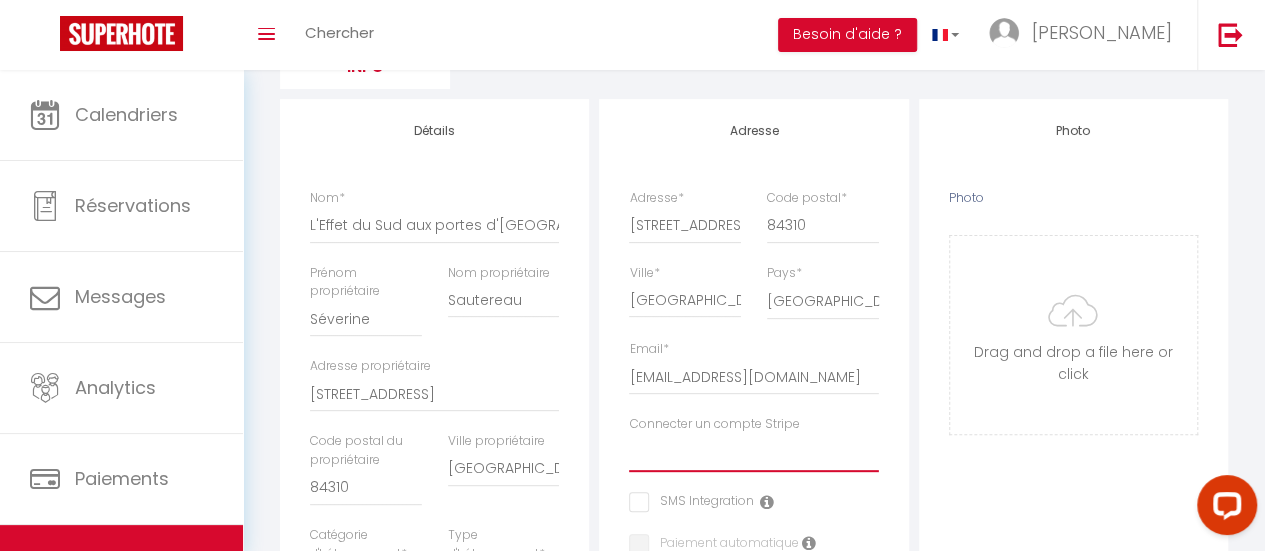 click on "Connecter un compte Stripe" at bounding box center [753, 453] 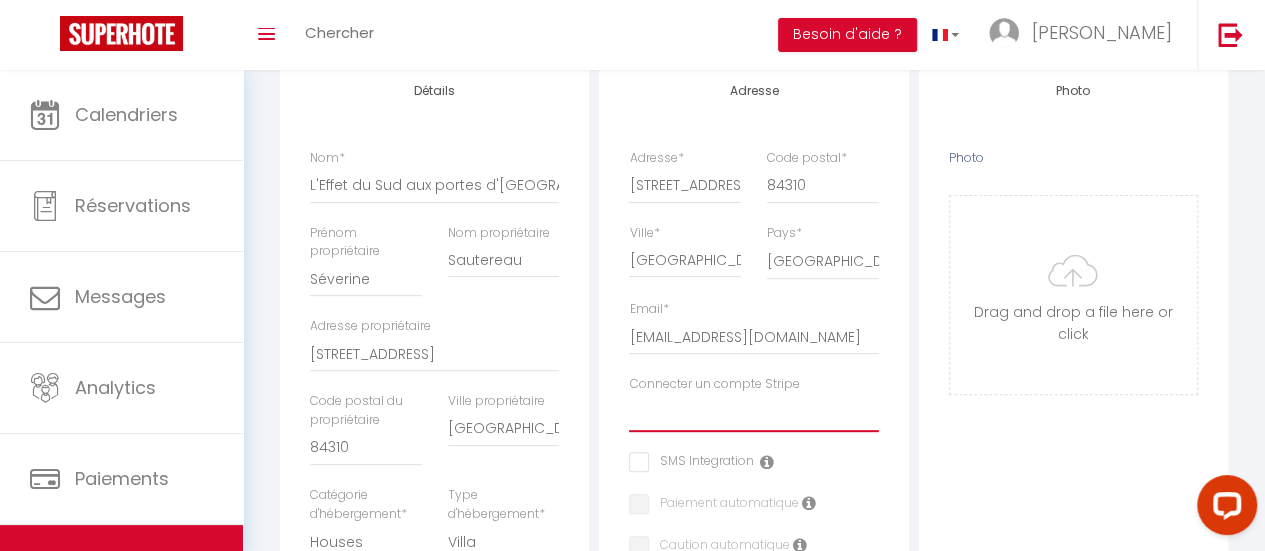 scroll, scrollTop: 262, scrollLeft: 0, axis: vertical 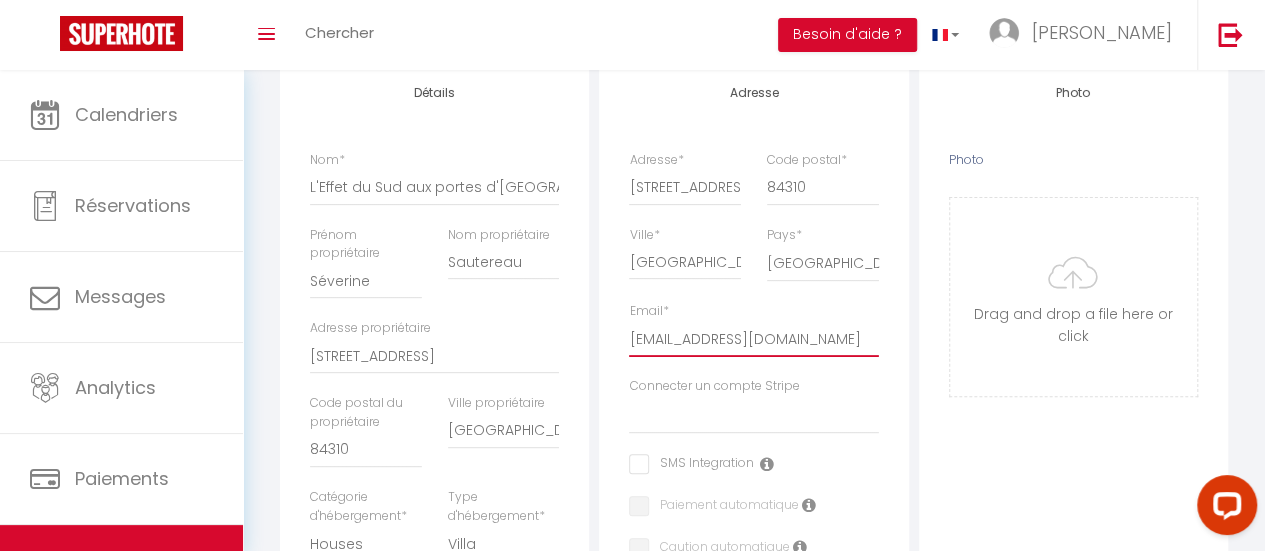 drag, startPoint x: 802, startPoint y: 341, endPoint x: 589, endPoint y: 338, distance: 213.02112 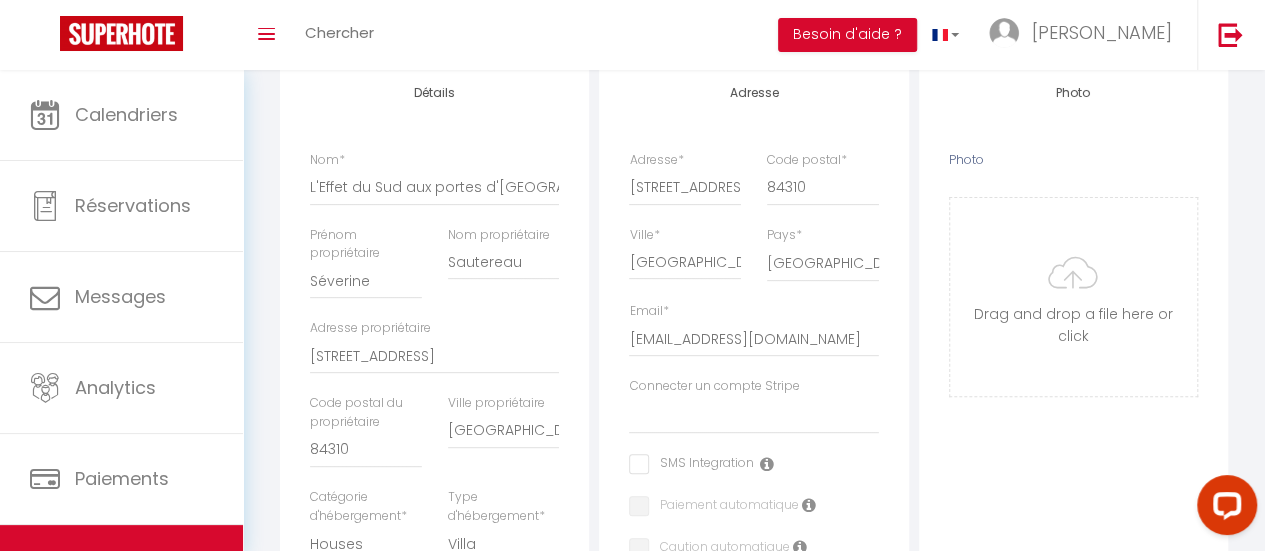 click on "Adresse
Adresse
*   7 impasse des Jardins du sud
Code postal
*   84310
Ville
*   Morières-lès-Avignon
Pays
*
France
Portugal
Afghanistan
Albania
Algeria
American Samoa
Andorra
Angola
*" at bounding box center [753, 515] 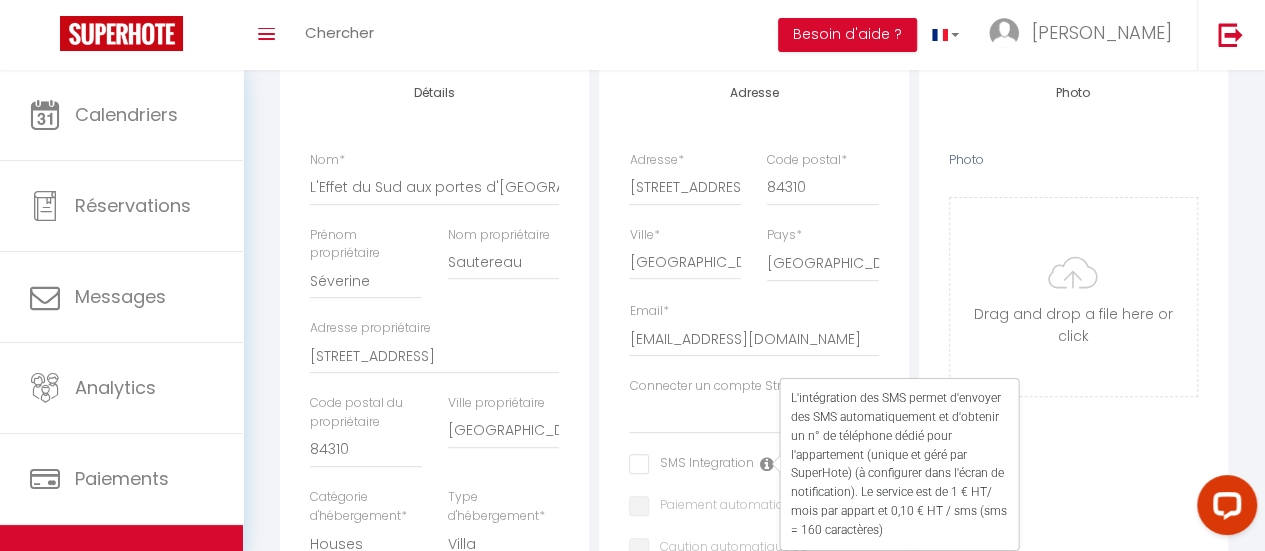 click at bounding box center [766, 464] 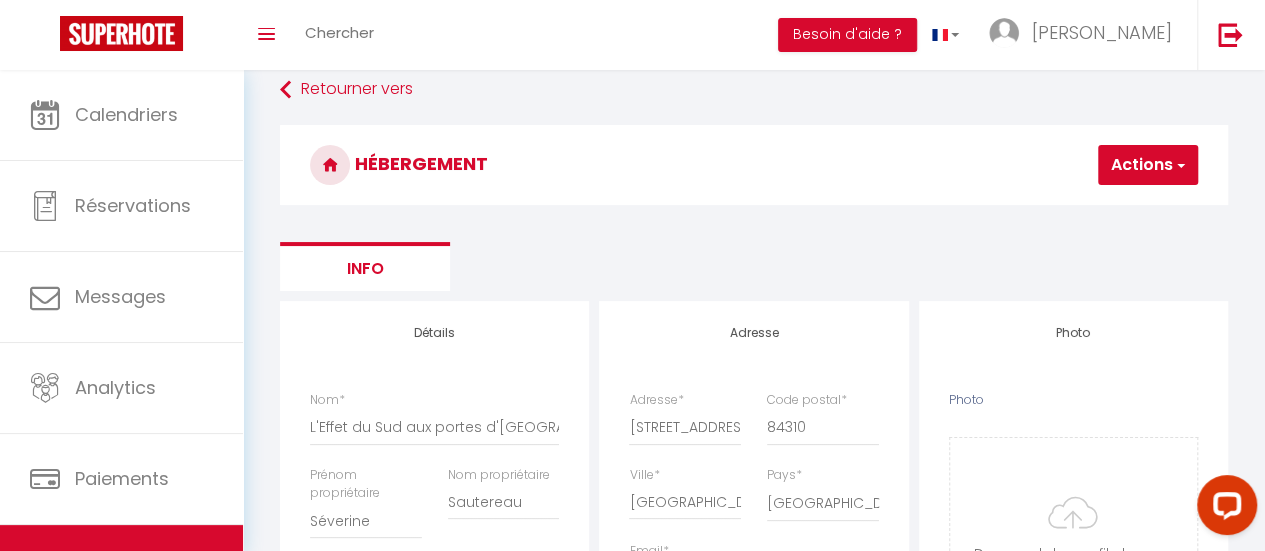 scroll, scrollTop: 28, scrollLeft: 0, axis: vertical 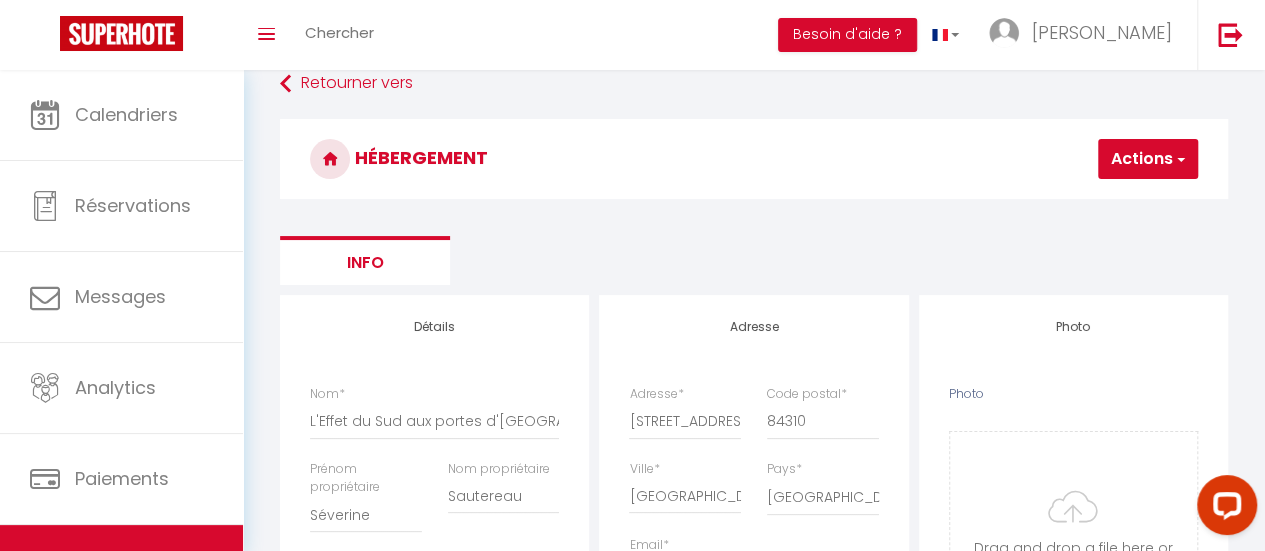 click at bounding box center [1179, 159] 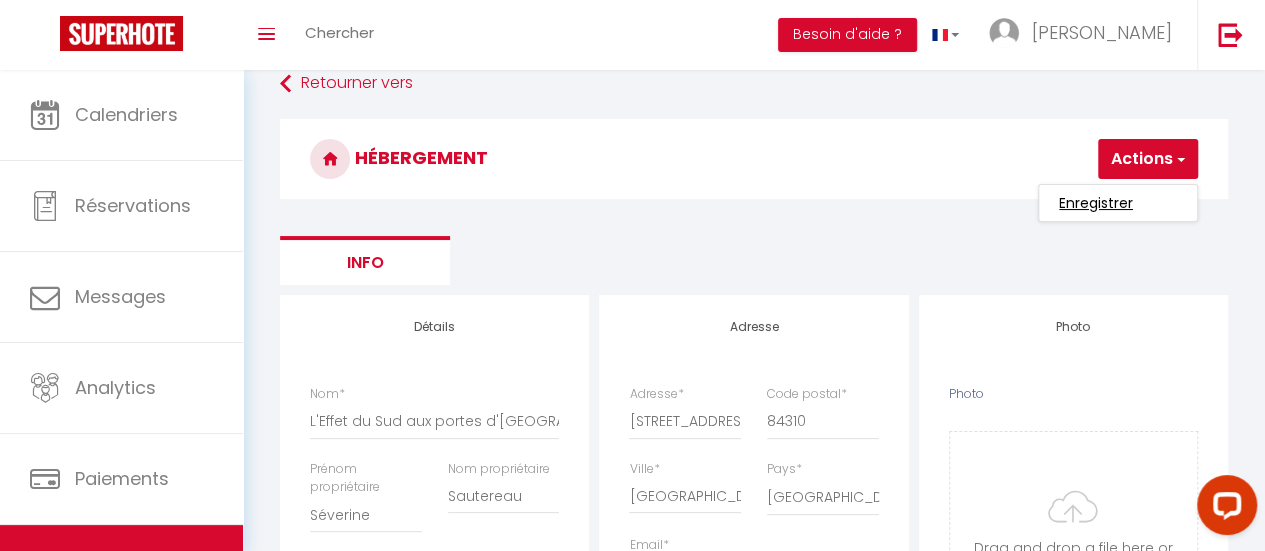 click on "Enregistrer" at bounding box center [1096, 203] 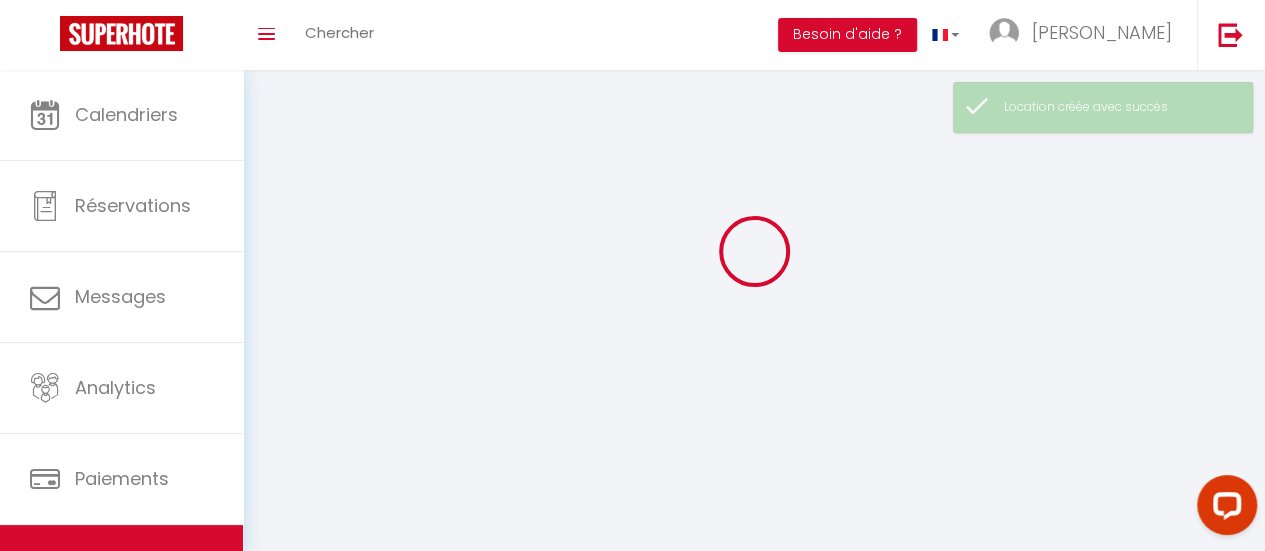 scroll, scrollTop: 0, scrollLeft: 0, axis: both 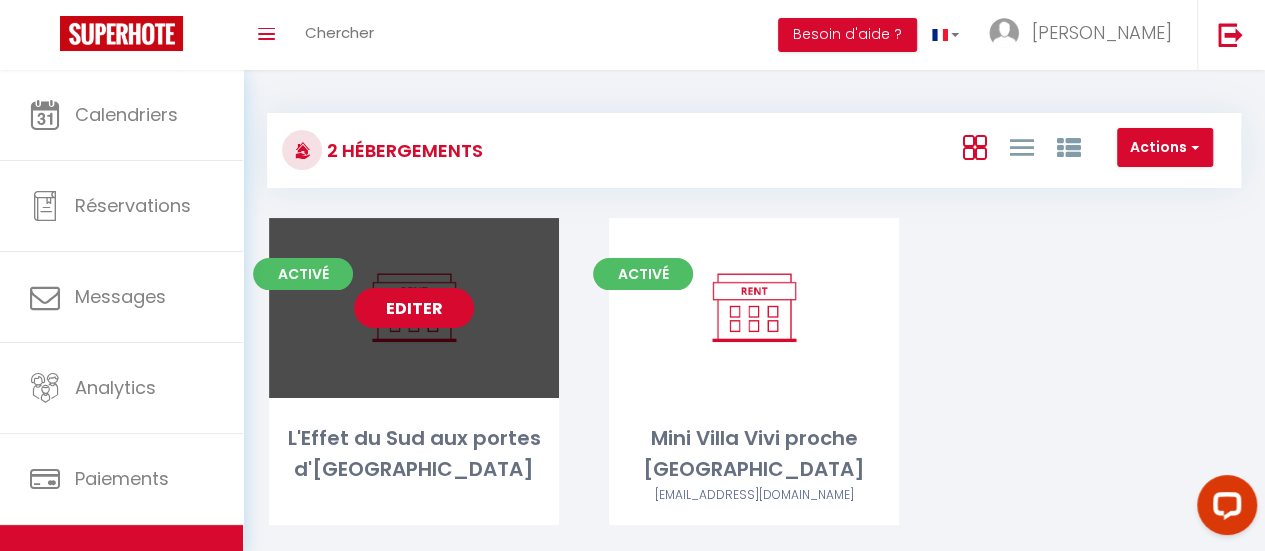 click on "Editer" at bounding box center [414, 308] 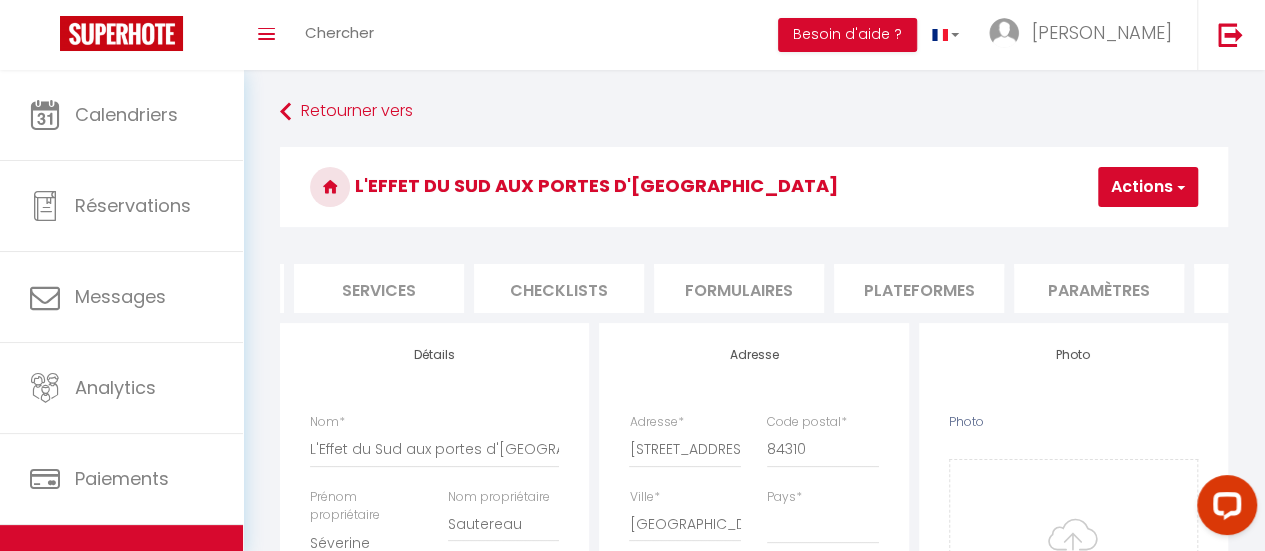scroll, scrollTop: 0, scrollLeft: 530, axis: horizontal 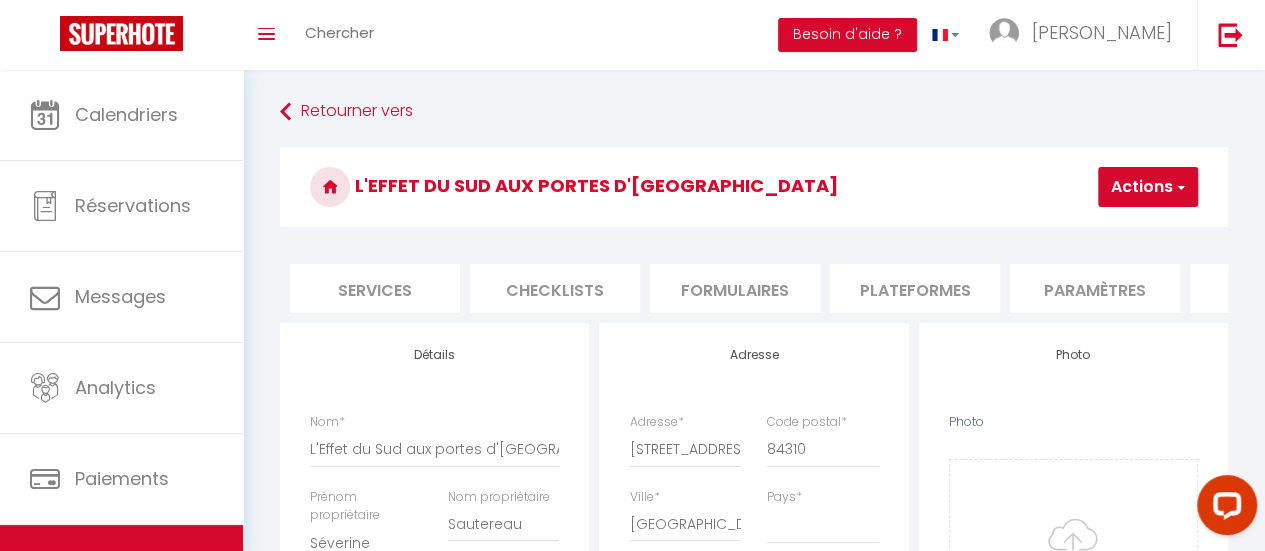 click on "Plateformes" at bounding box center (915, 288) 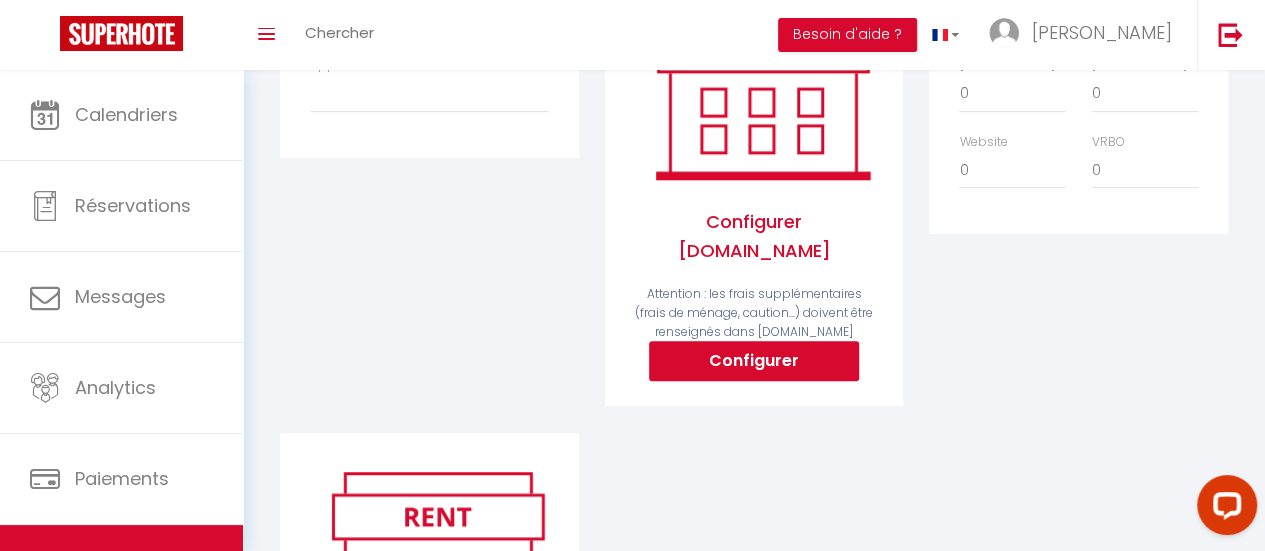 scroll, scrollTop: 360, scrollLeft: 0, axis: vertical 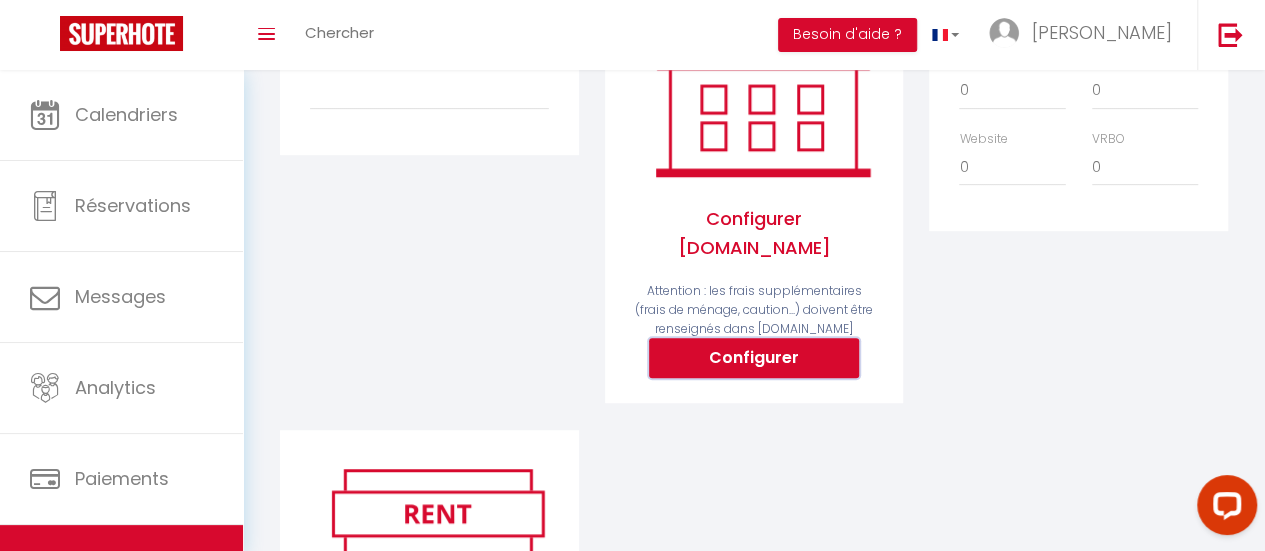 click on "Configurer" at bounding box center (754, 358) 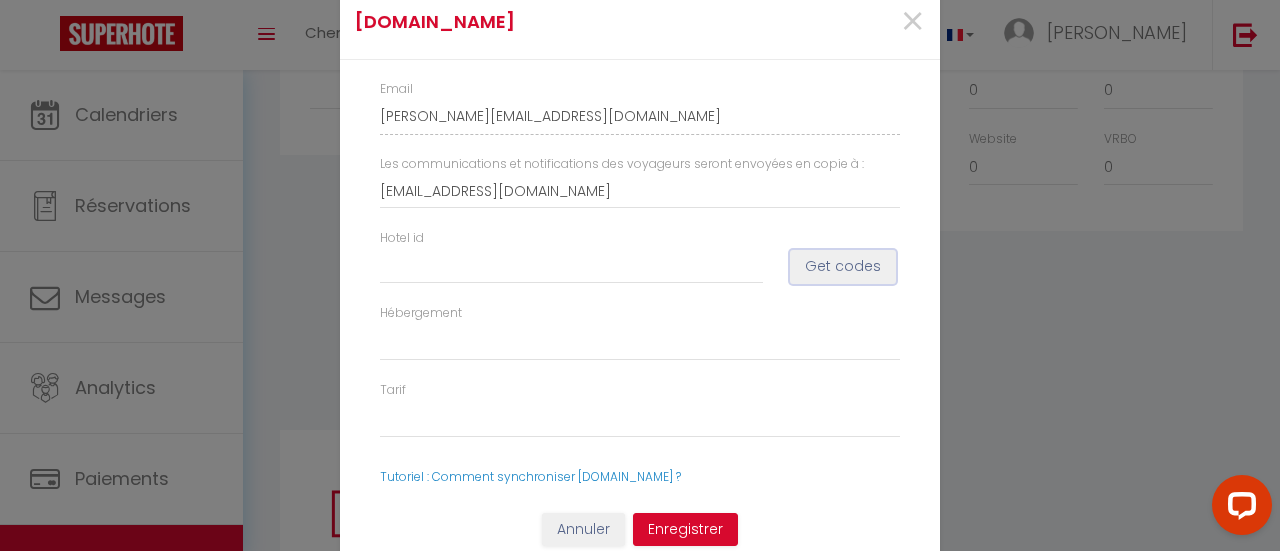 click on "Get codes" at bounding box center [843, 267] 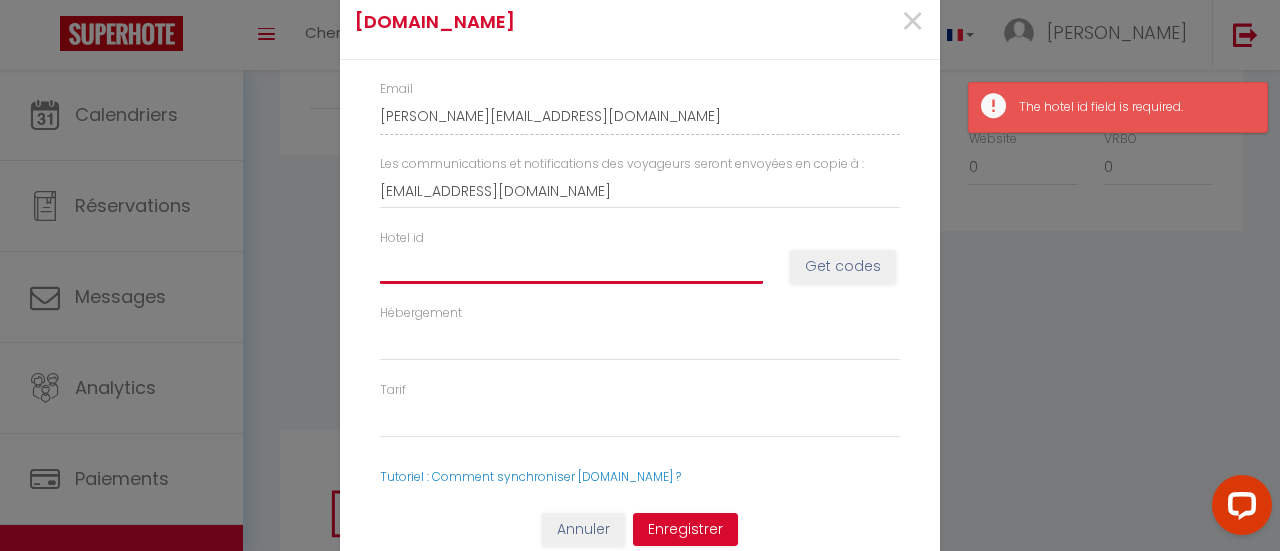 click on "Hotel id" at bounding box center [571, 266] 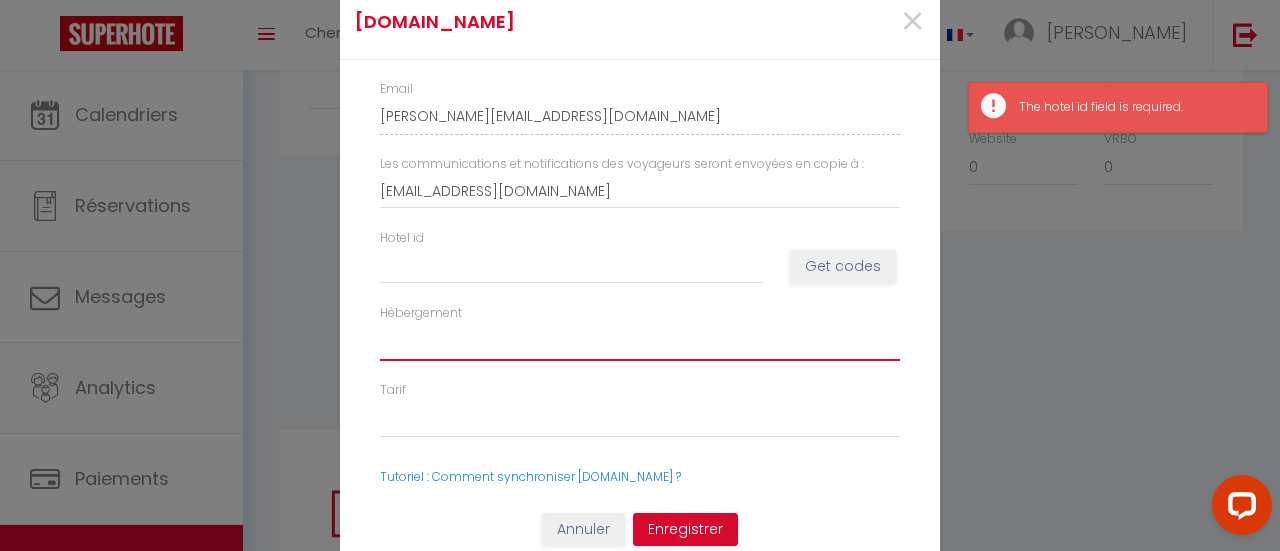 click on "Hébergement" at bounding box center (640, 342) 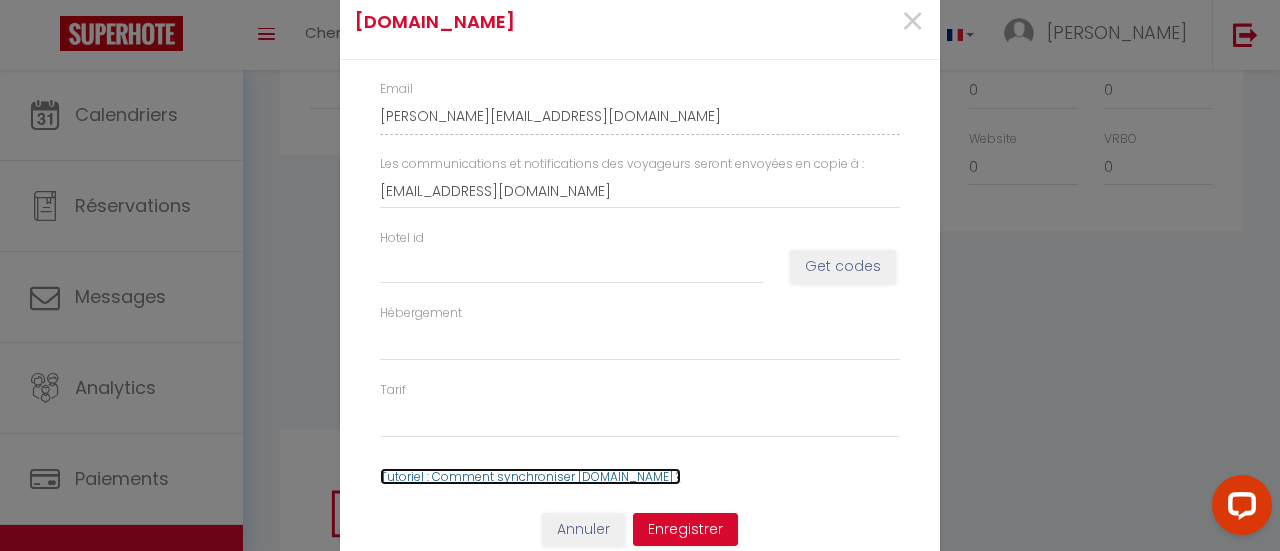 click on "Tutoriel : Comment synchroniser [DOMAIN_NAME] ?" at bounding box center [530, 476] 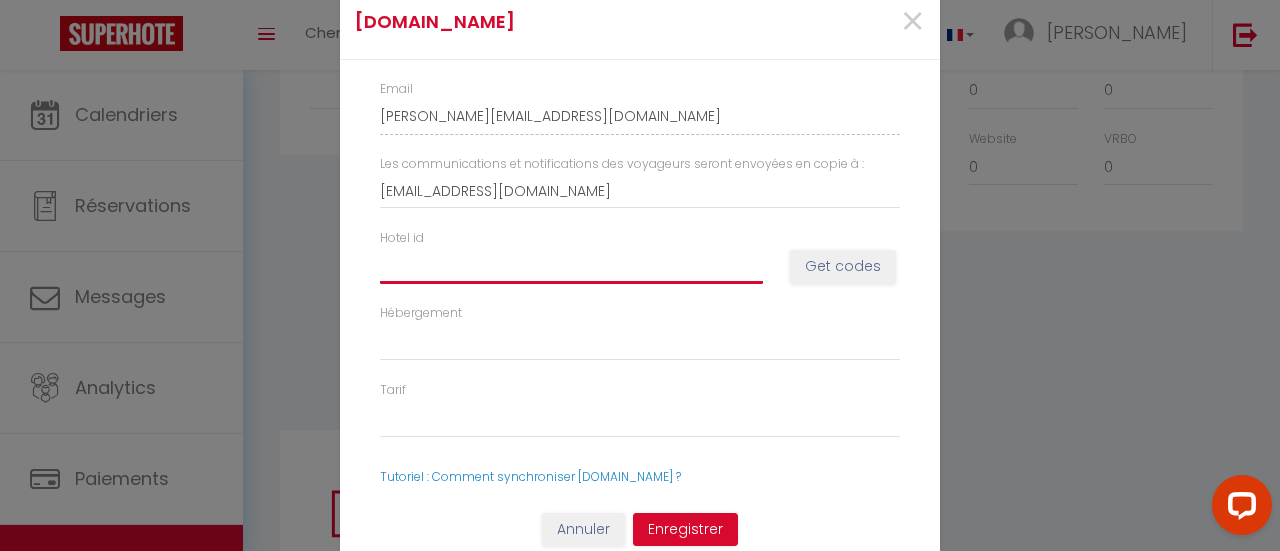 click on "Hotel id" at bounding box center [571, 266] 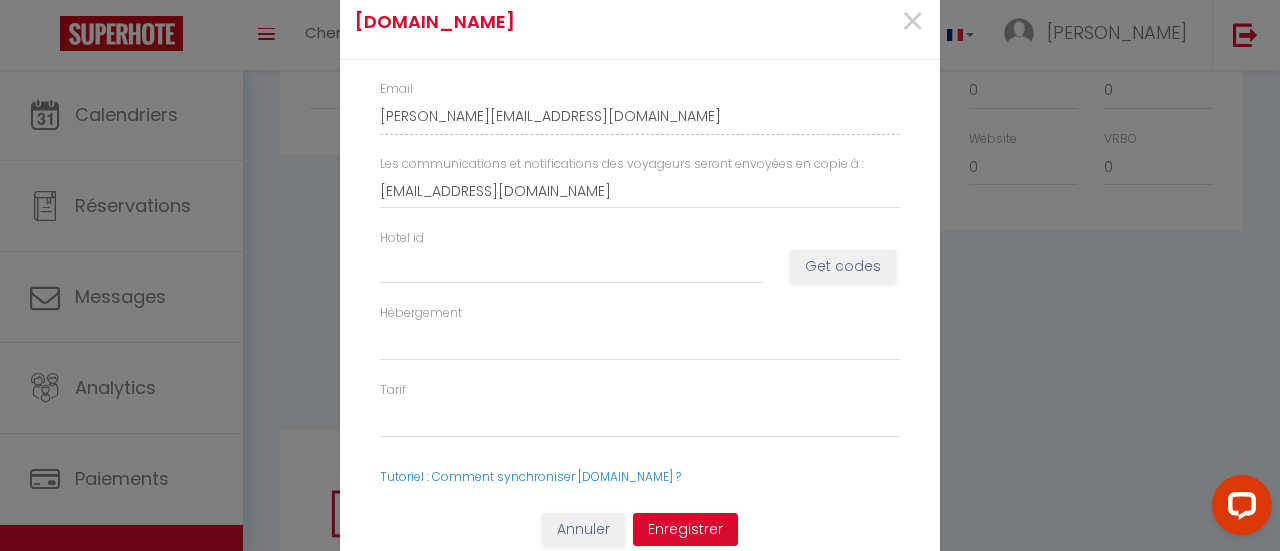 click on "Tarif" at bounding box center (640, 409) 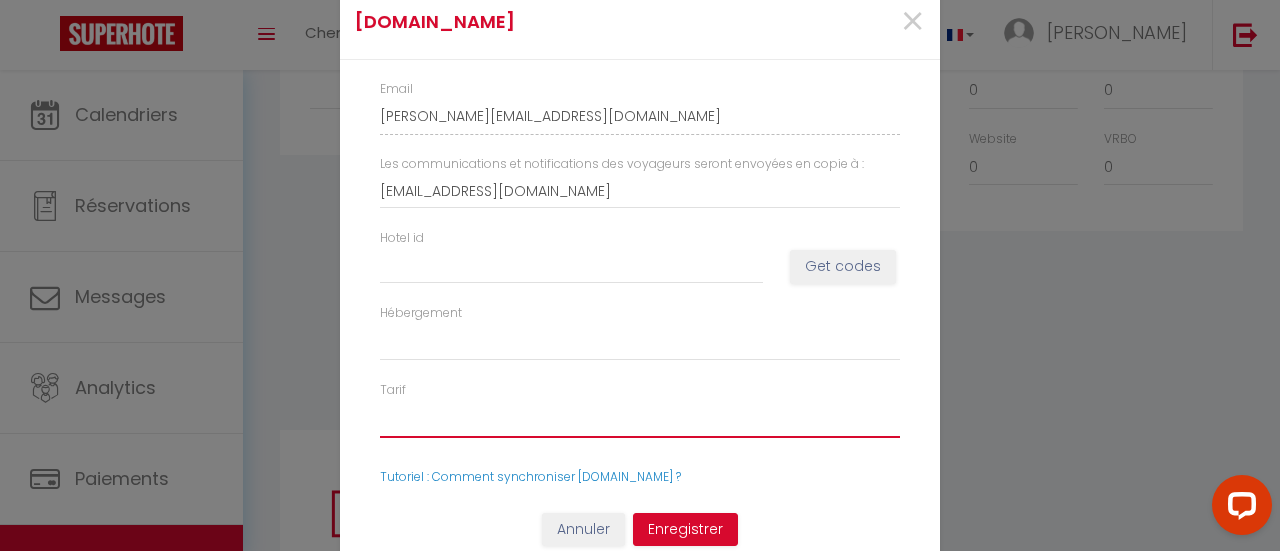 click on "Tarif" at bounding box center (640, 419) 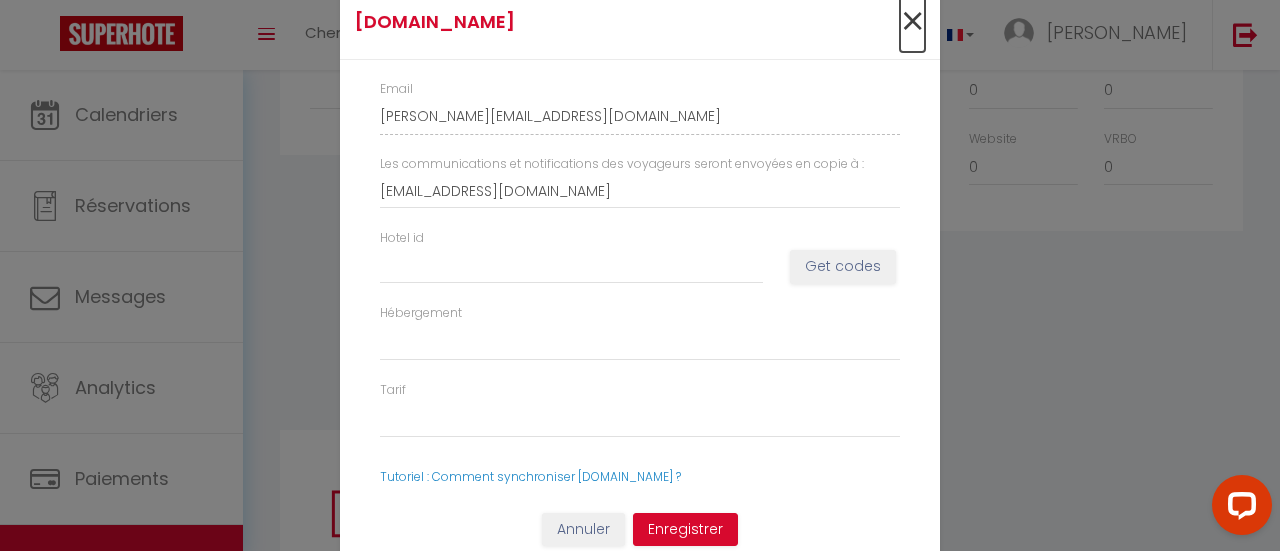 click on "×" at bounding box center (912, 22) 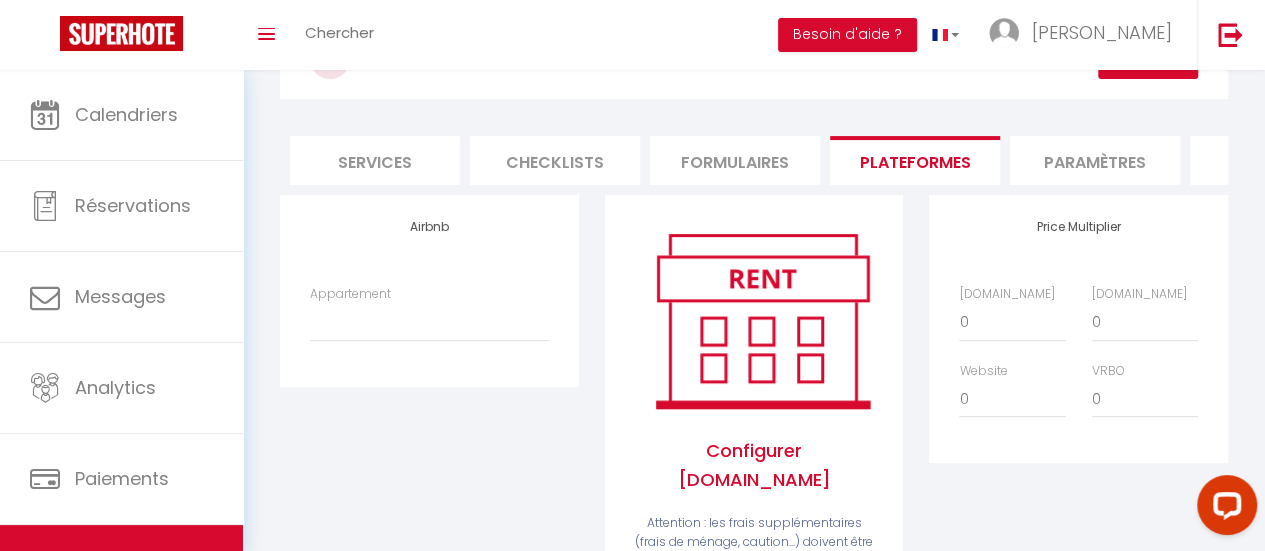 scroll, scrollTop: 0, scrollLeft: 0, axis: both 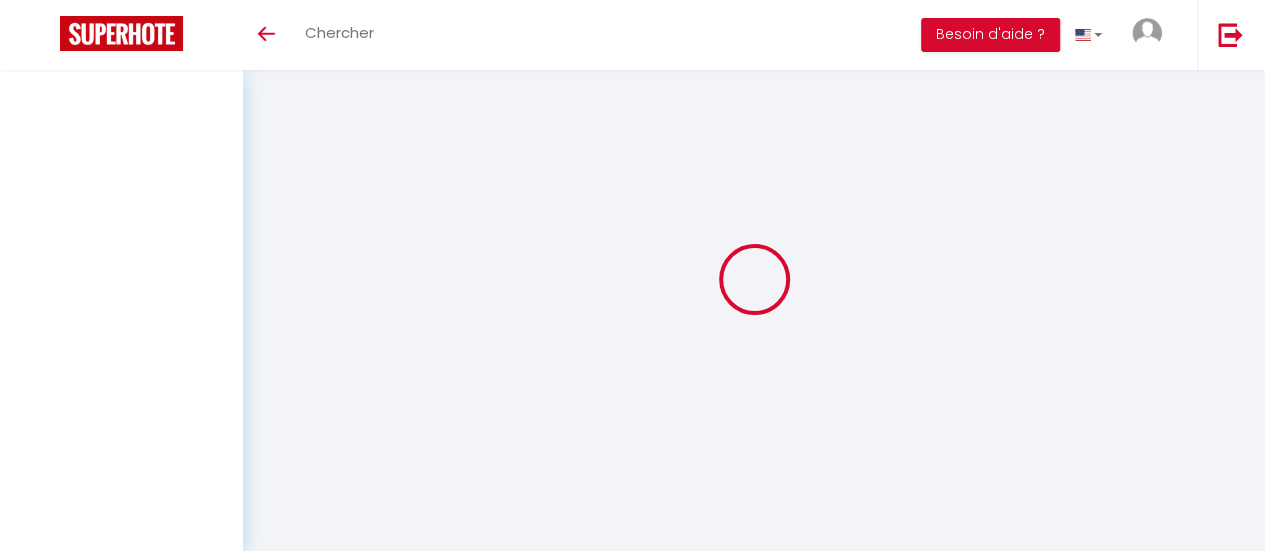 select 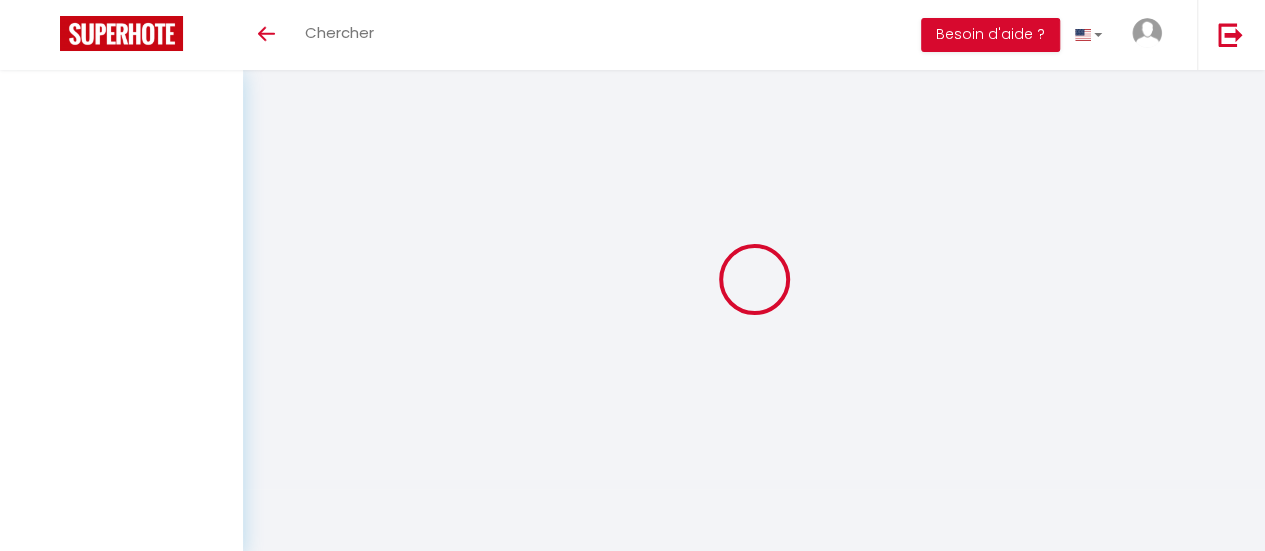 select 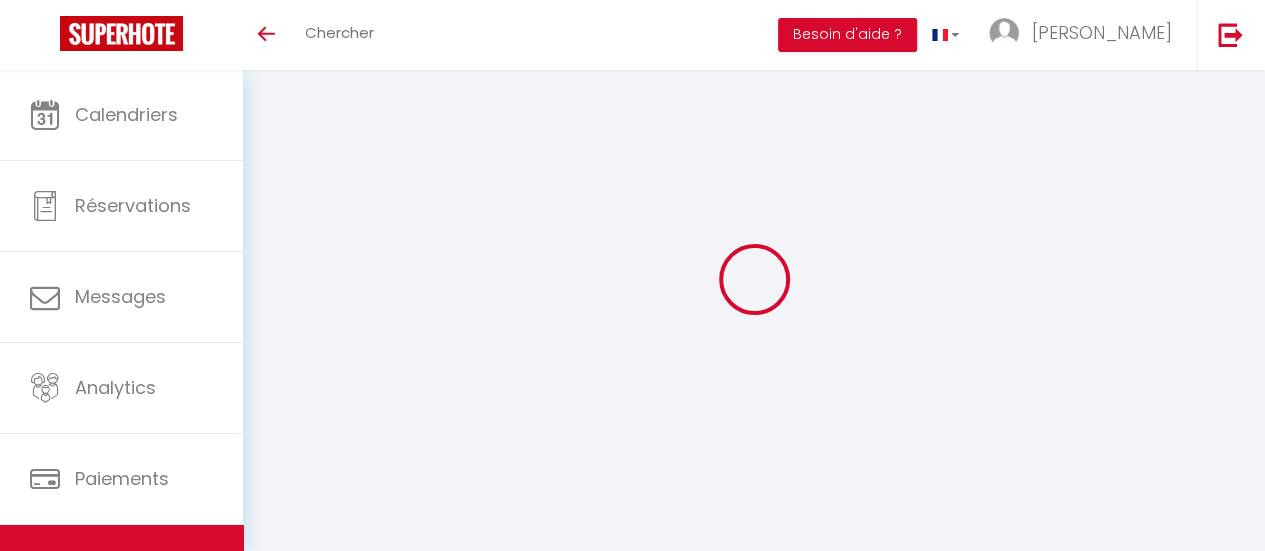 select 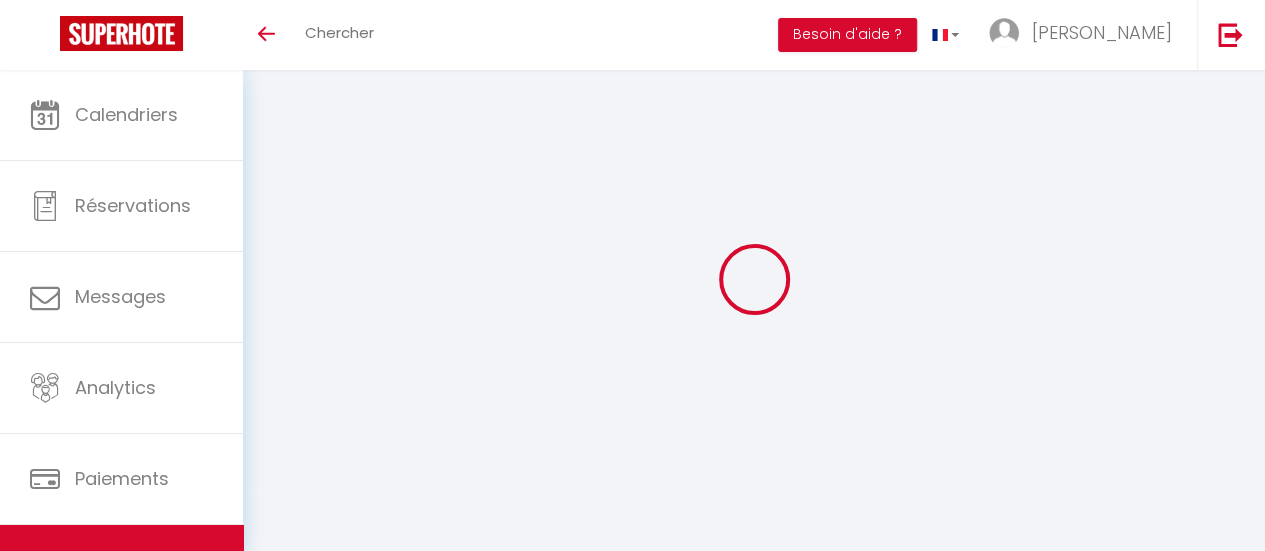 select 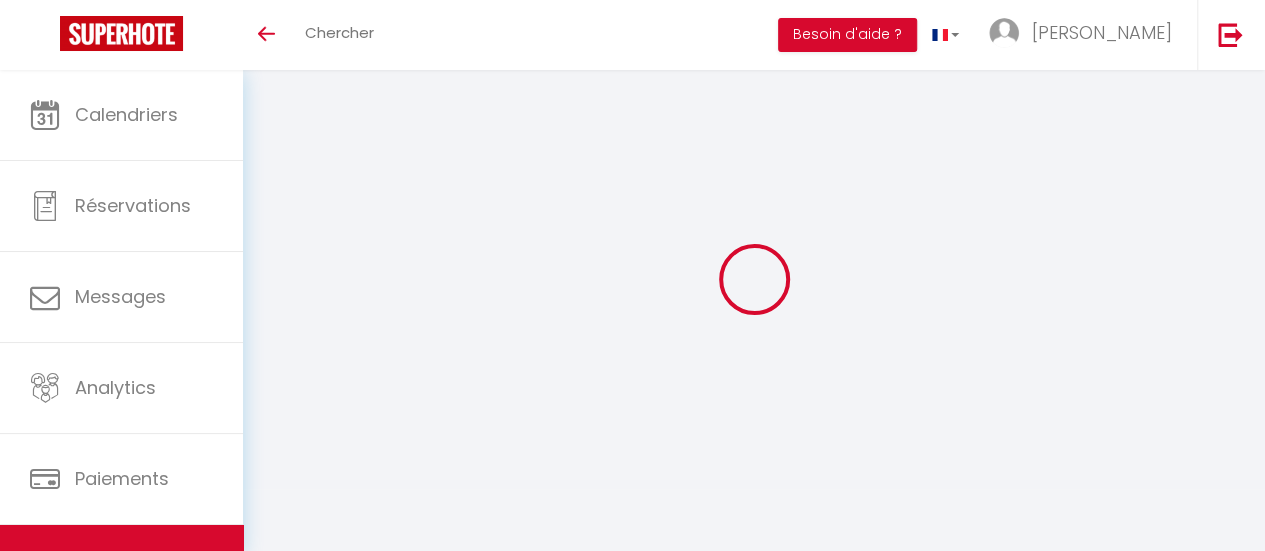 select 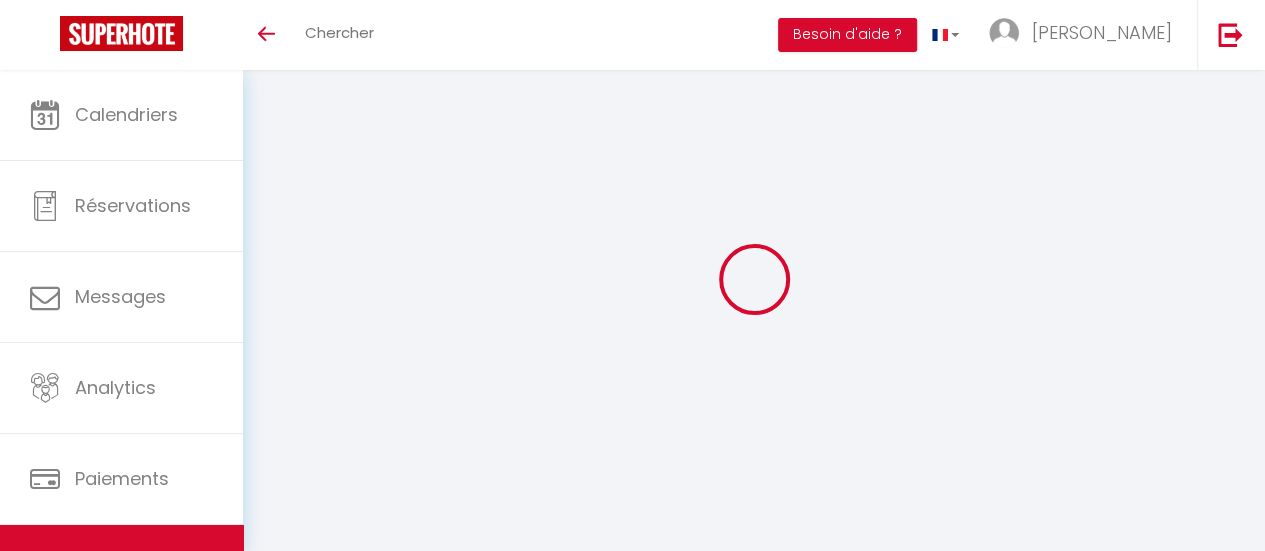 select 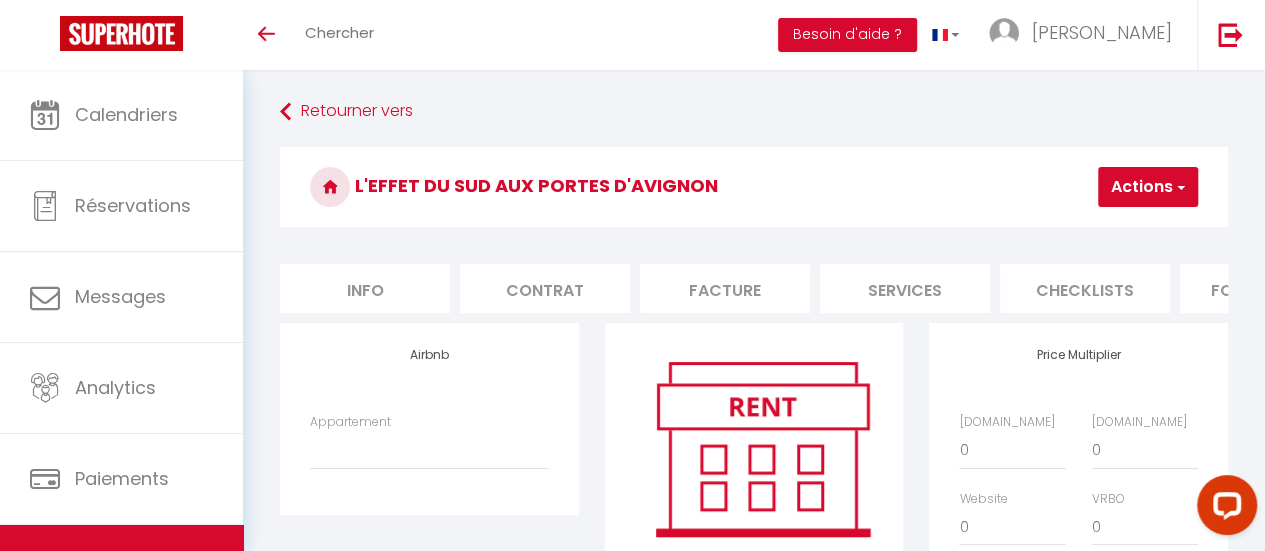 scroll, scrollTop: 0, scrollLeft: 0, axis: both 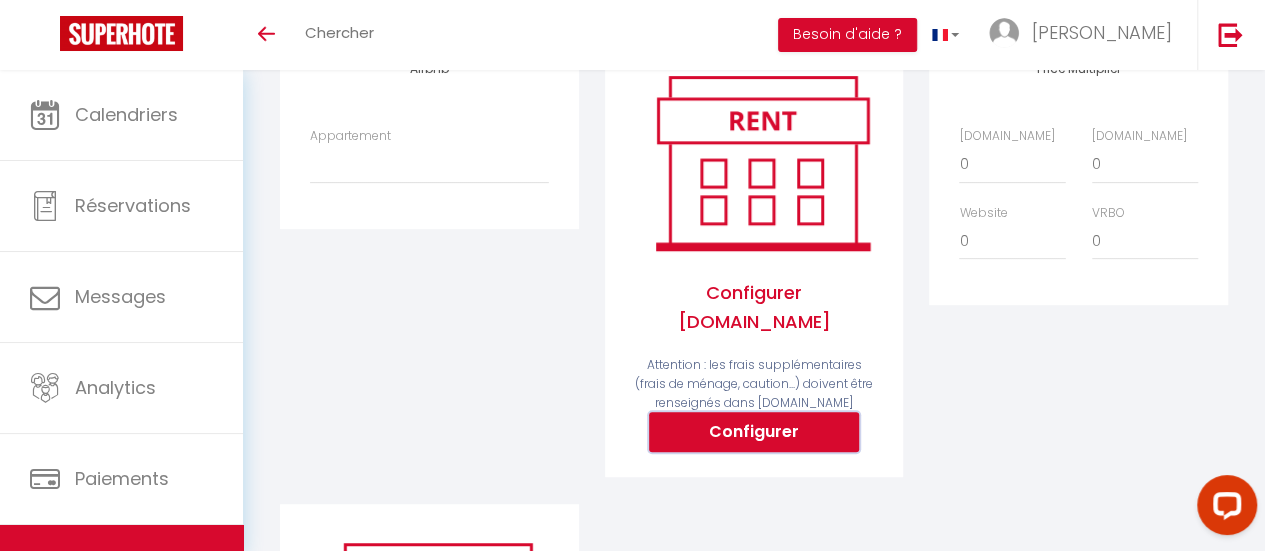 click on "Configurer" at bounding box center (754, 432) 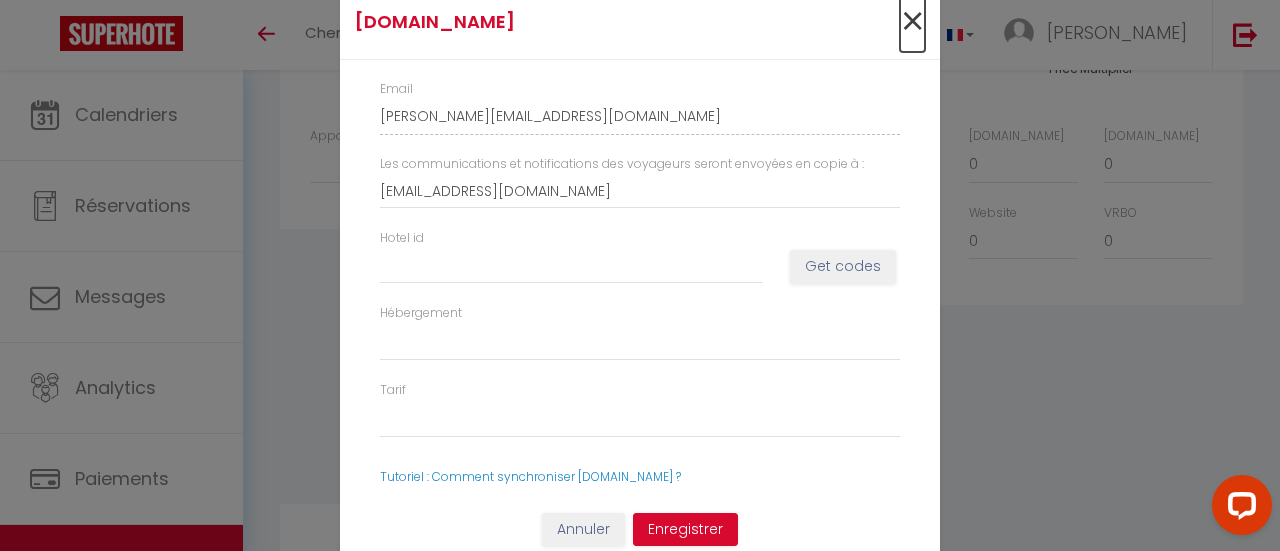 click on "×" at bounding box center [912, 22] 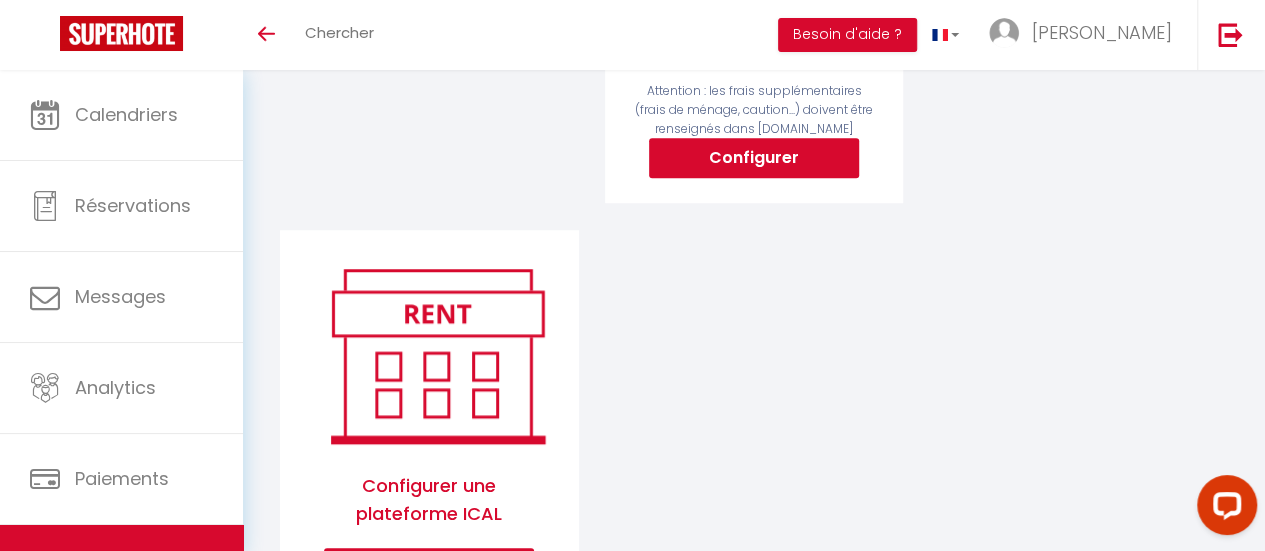 scroll, scrollTop: 0, scrollLeft: 0, axis: both 